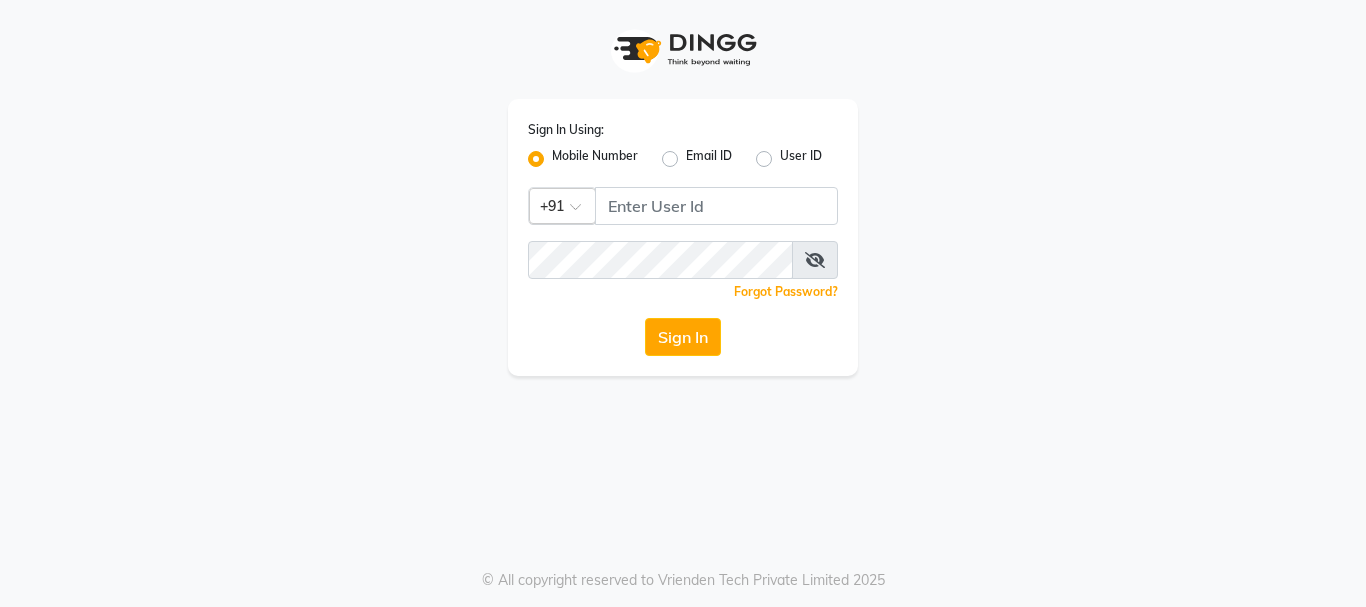 scroll, scrollTop: 0, scrollLeft: 0, axis: both 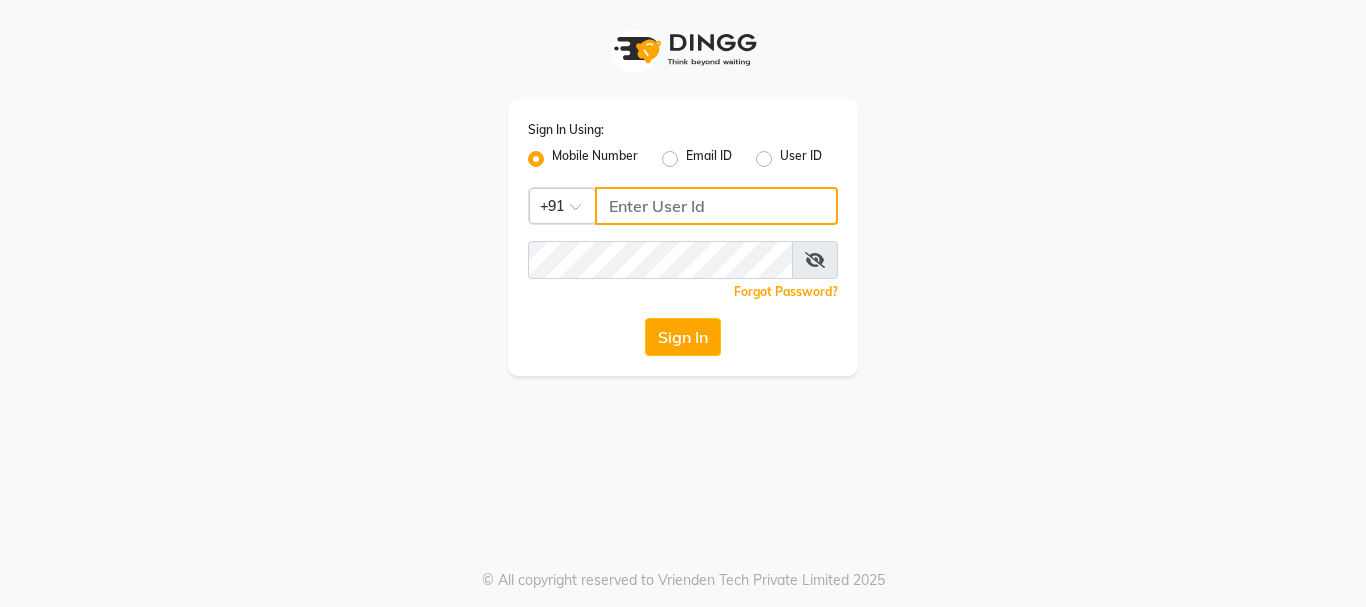 click 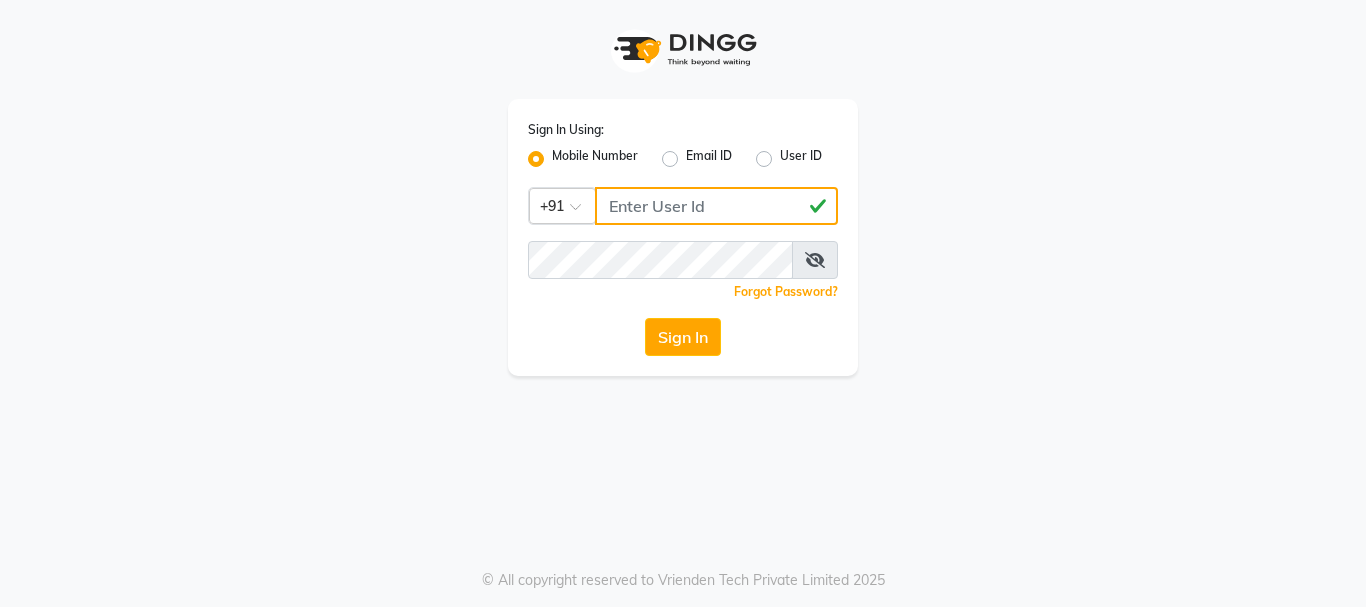 type on "[PHONE]" 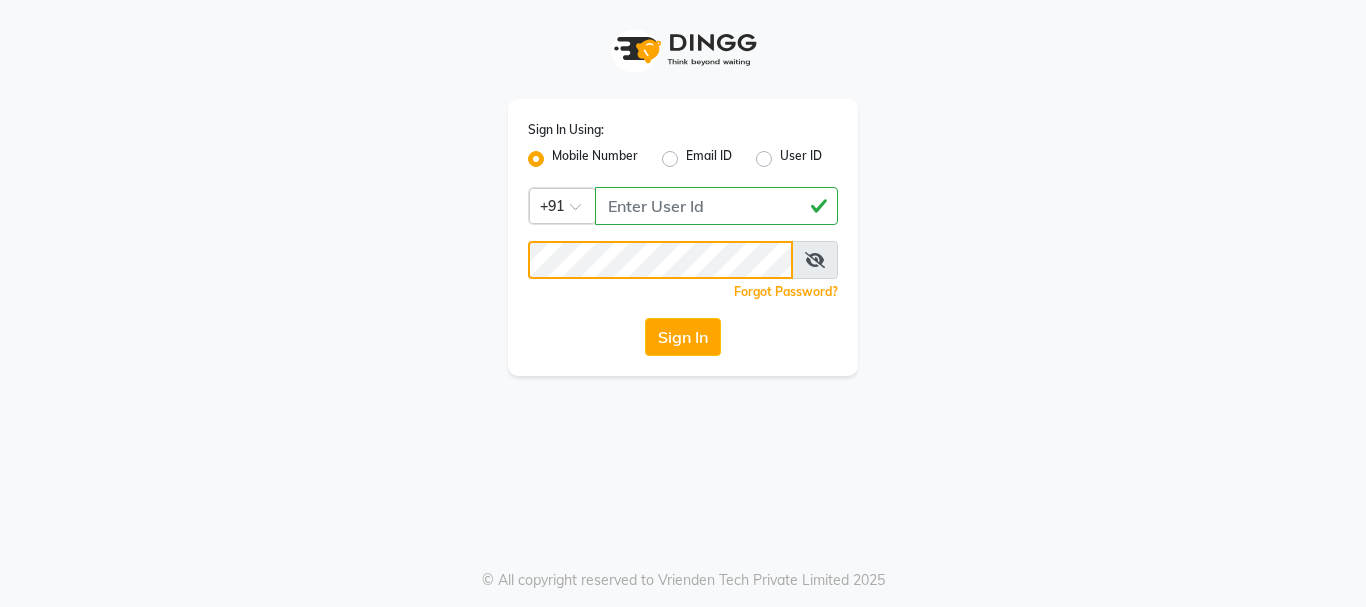 click on "Sign In" 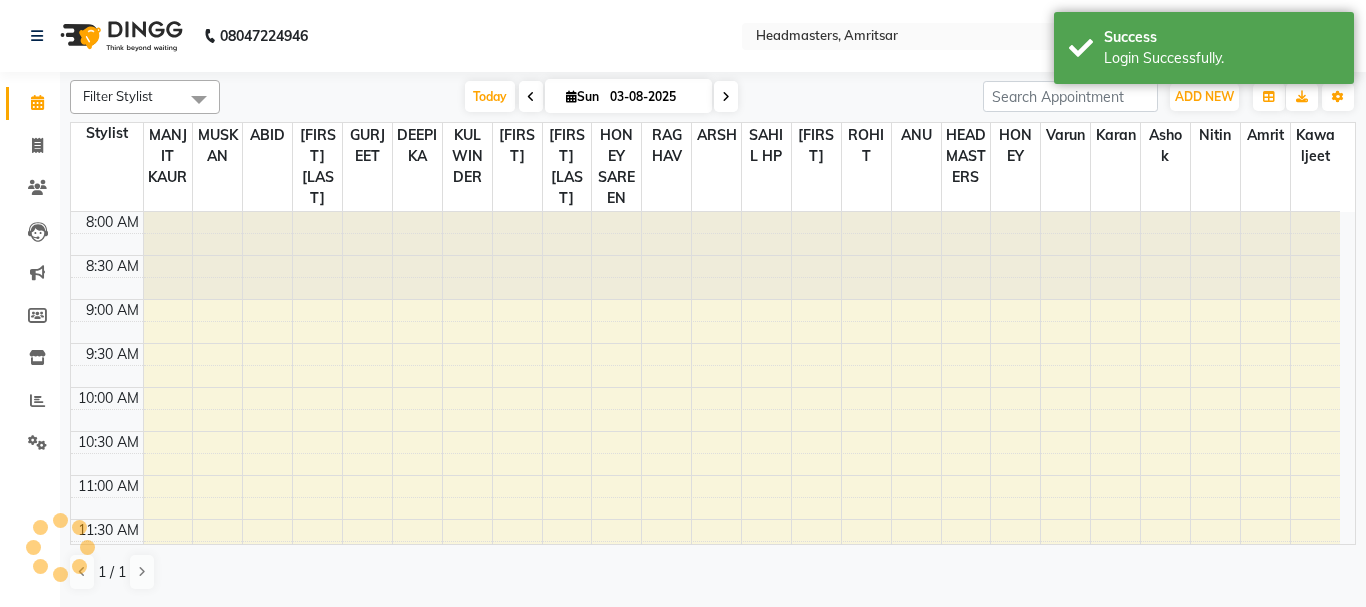scroll, scrollTop: 0, scrollLeft: 0, axis: both 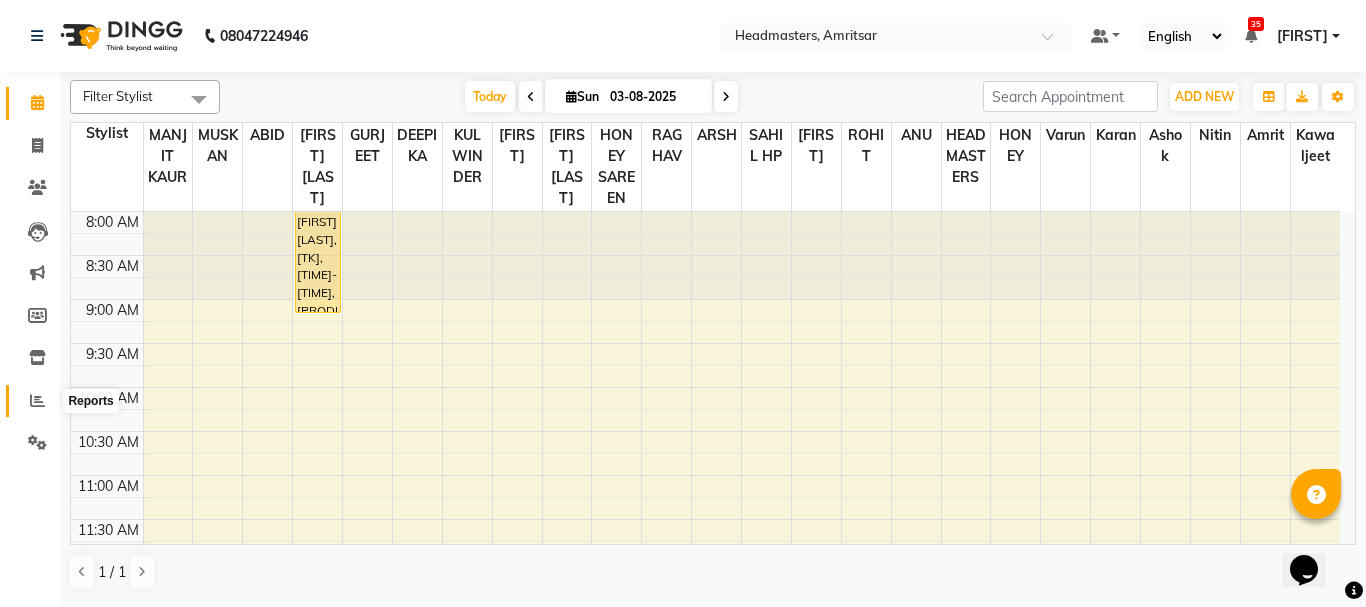 click 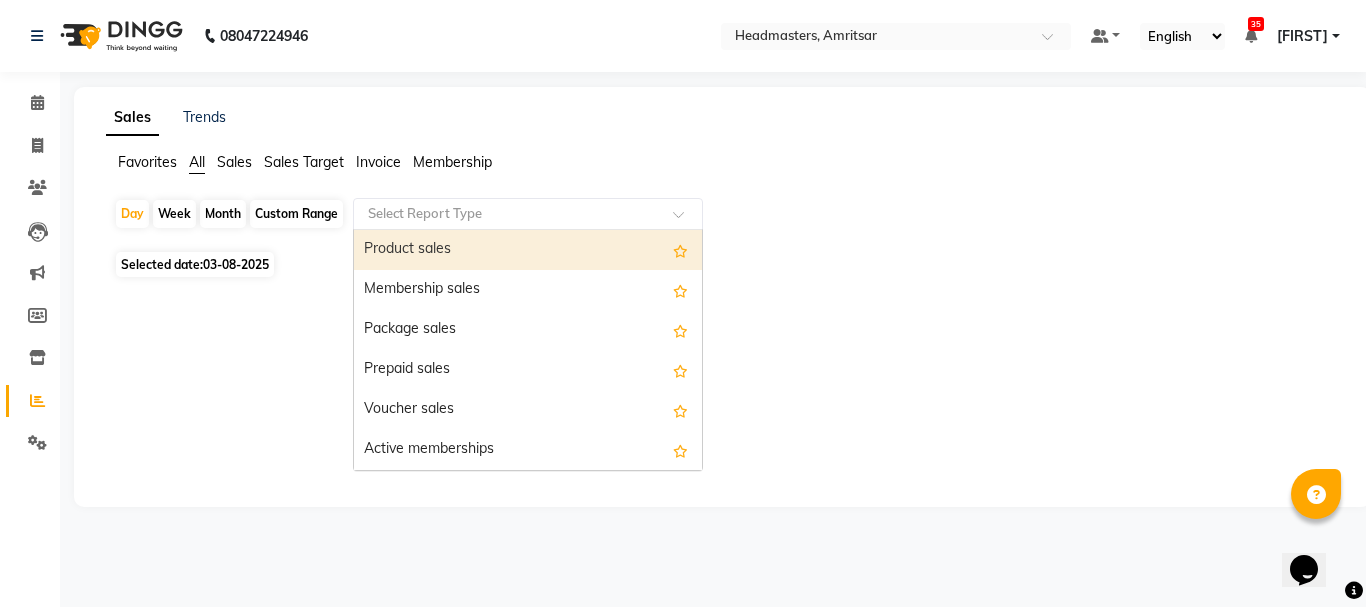 click 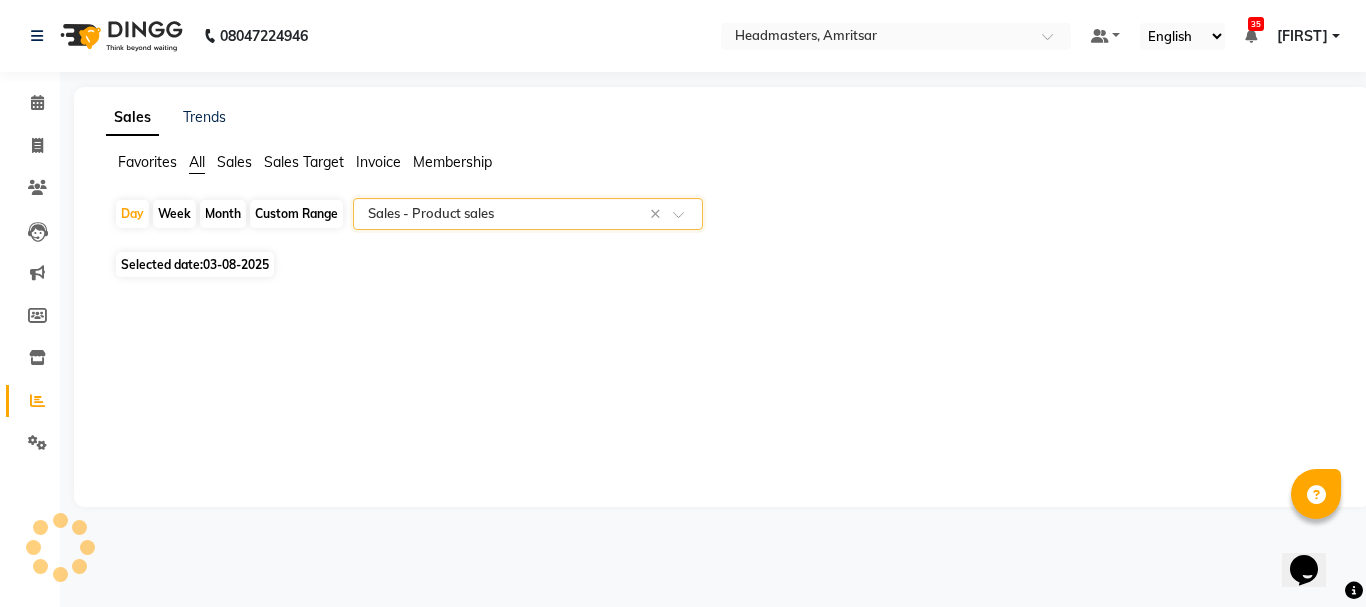 click on "03-08-2025" 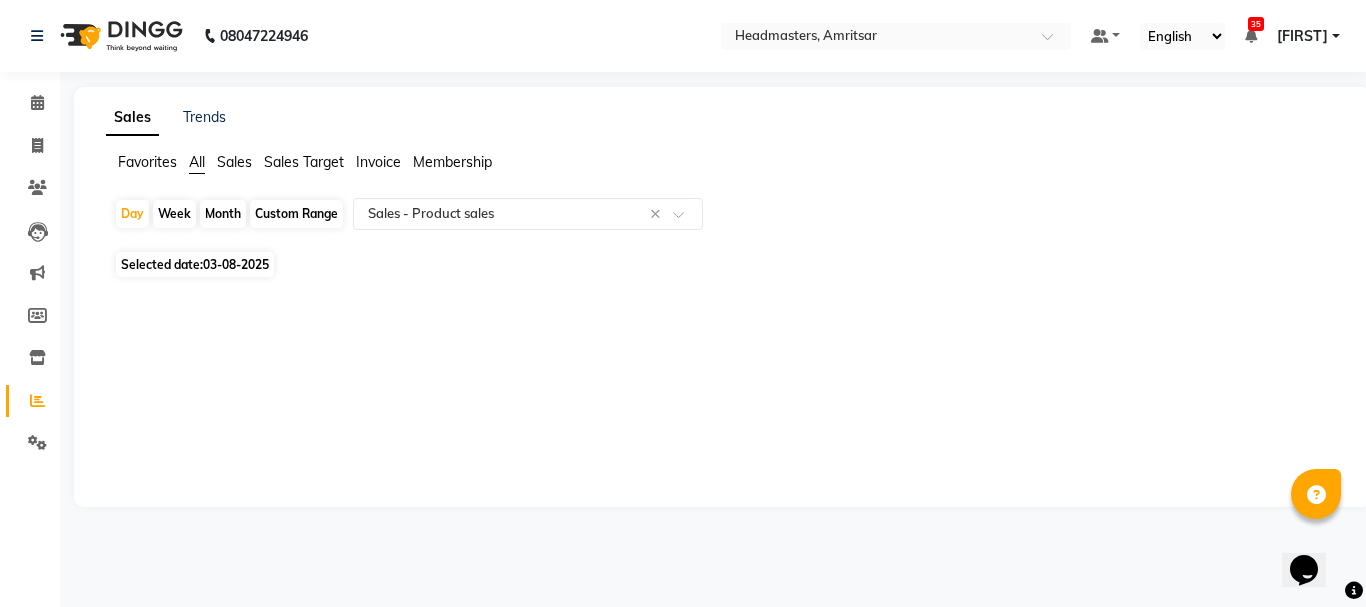 click on "03-08-2025" 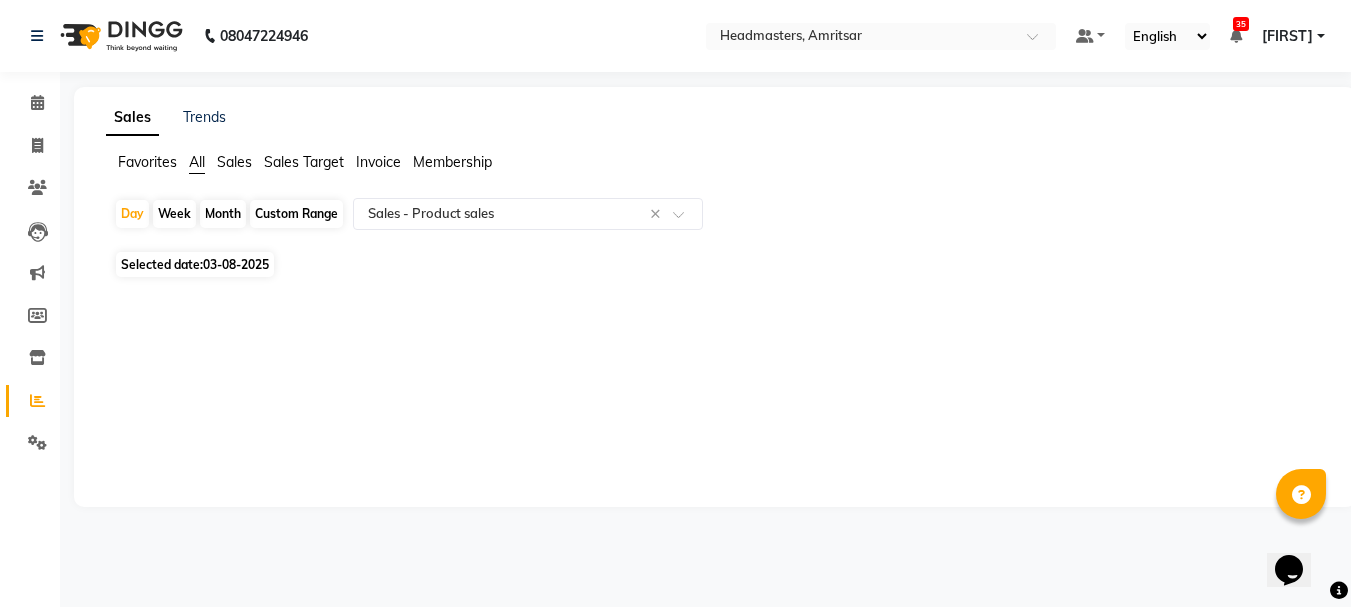 select on "8" 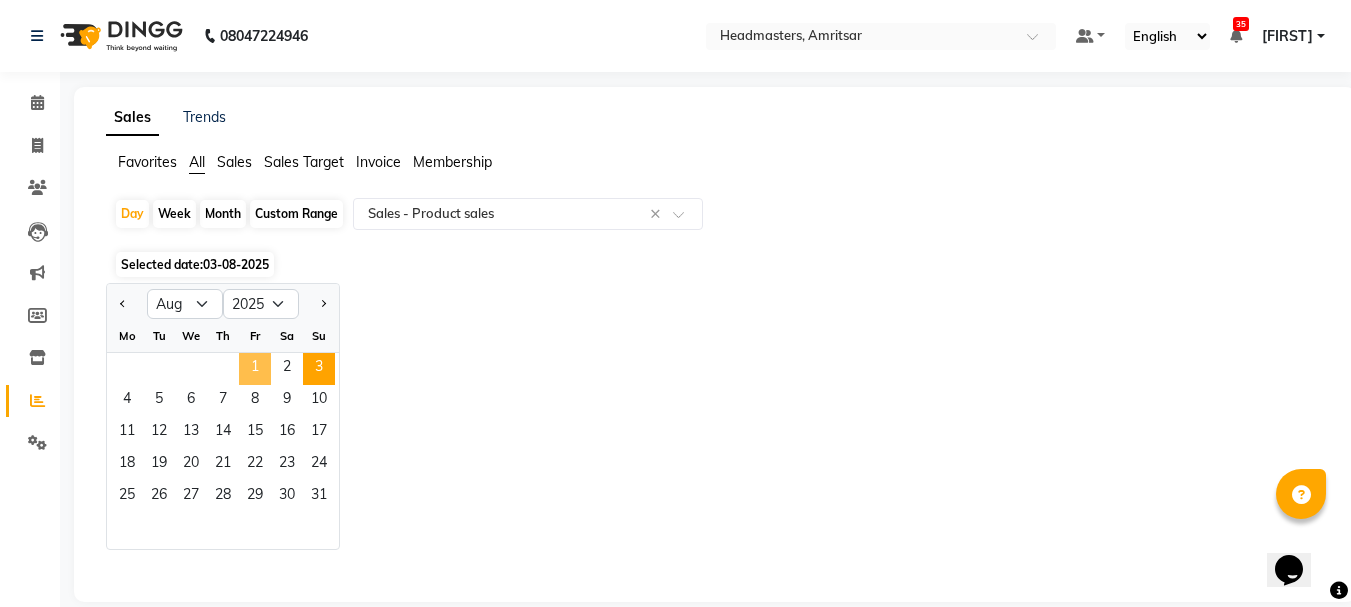 click on "1" 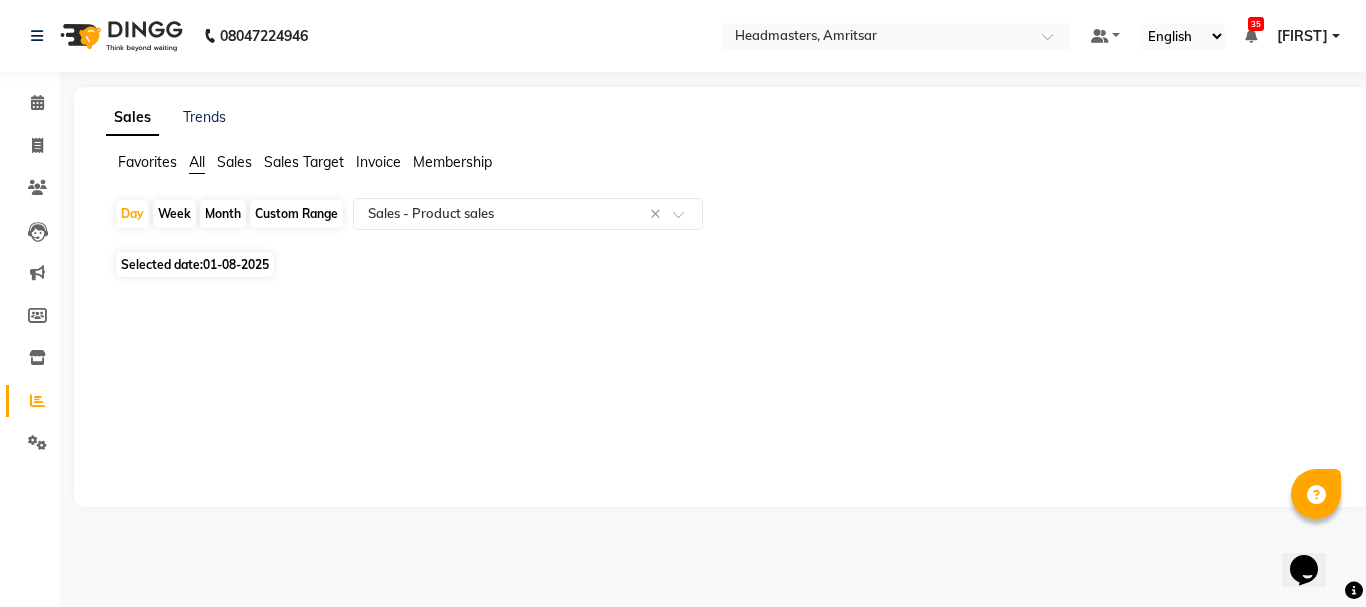 click on "01-08-2025" 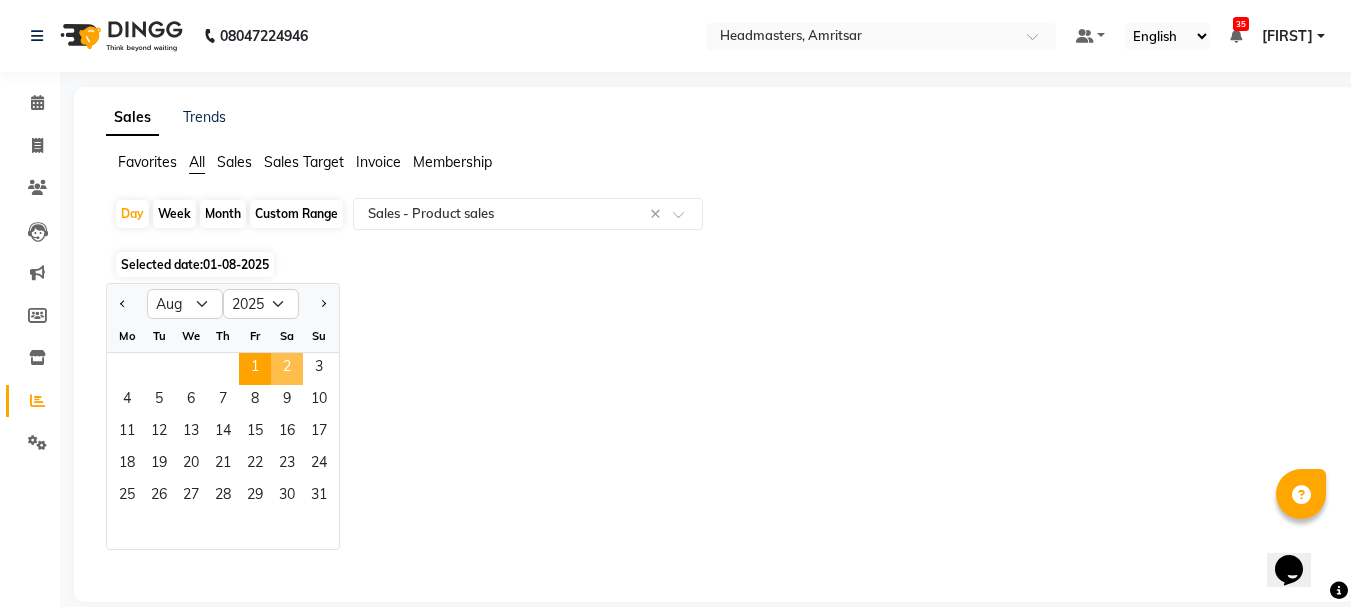 click on "2" 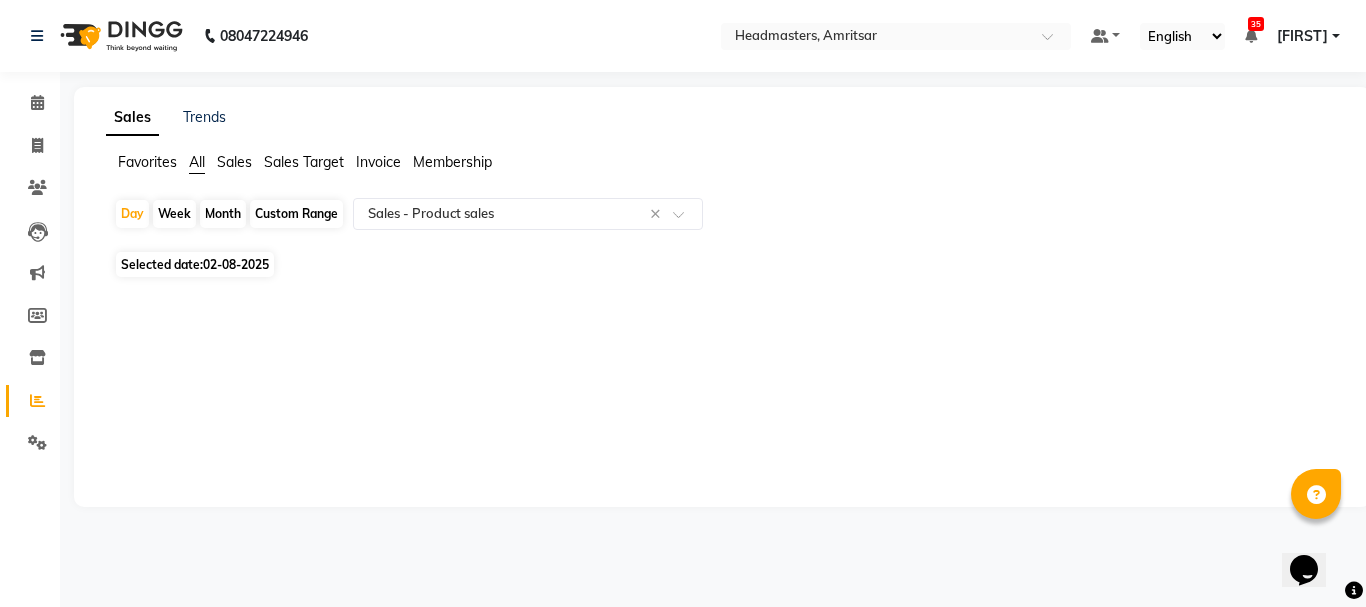 click on "Custom Range" 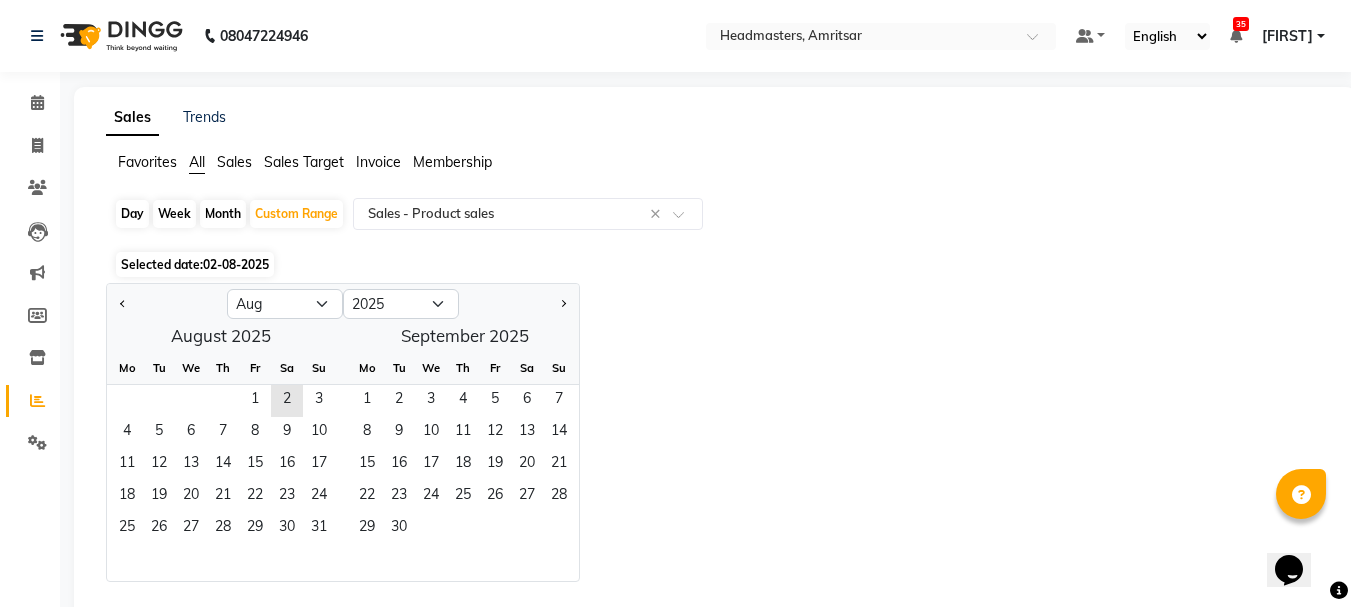 click on "02-08-2025" 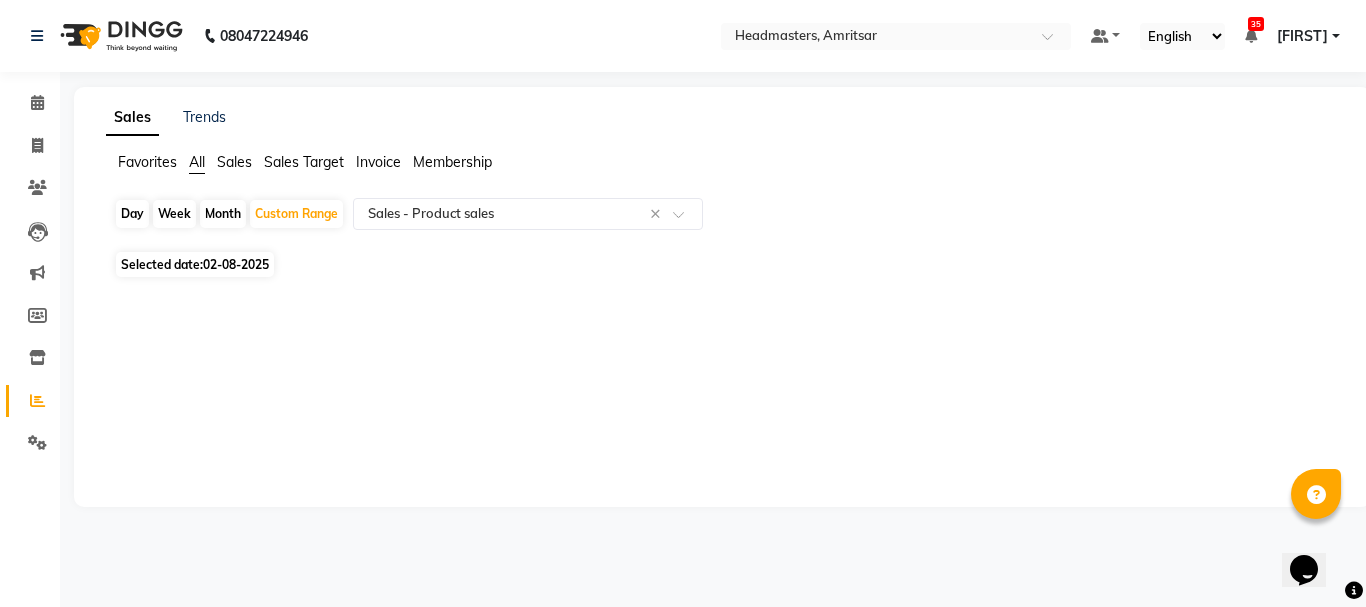 click on "02-08-2025" 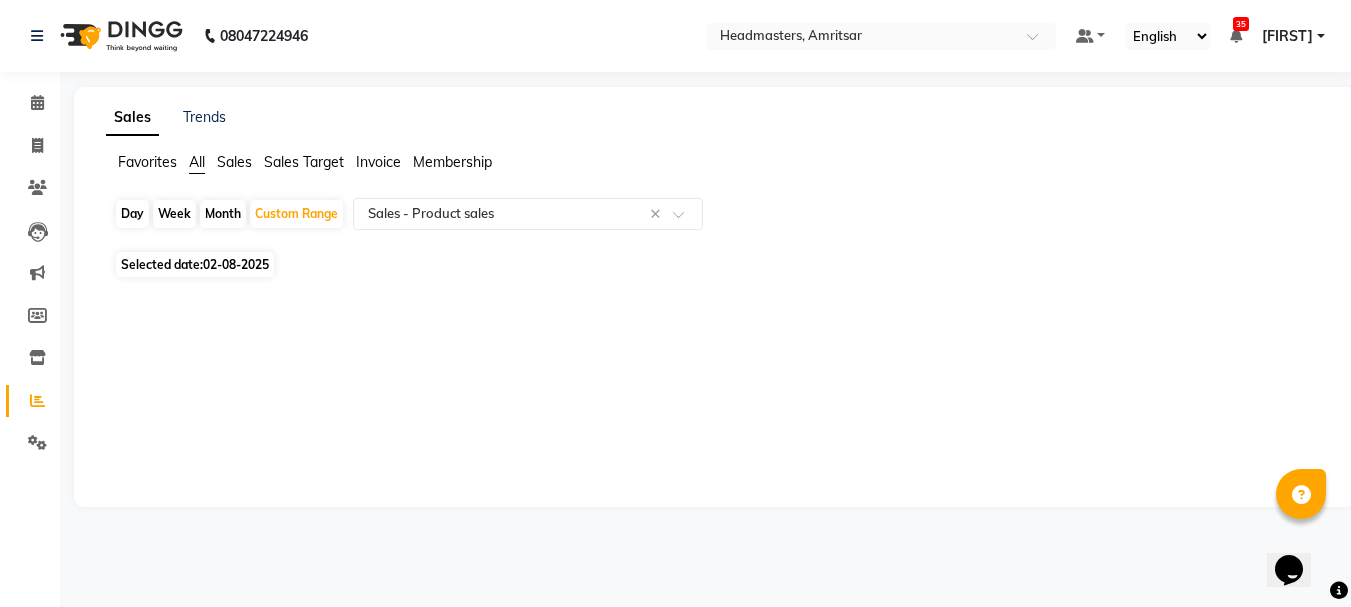 select on "8" 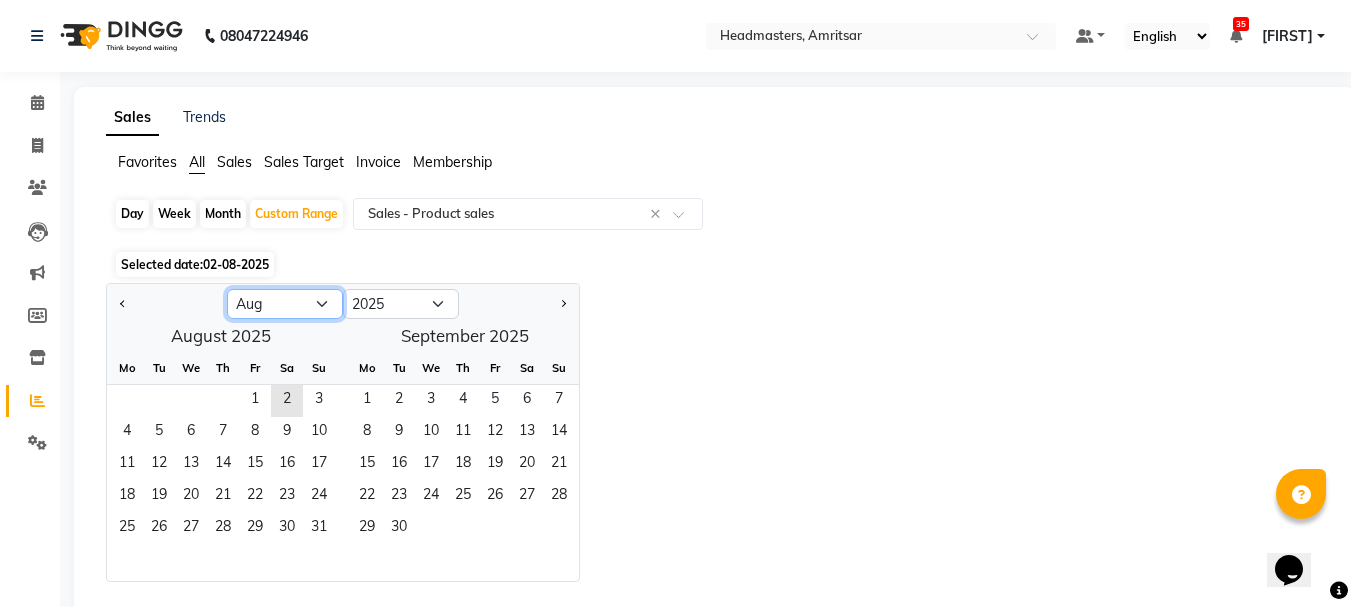 click on "Jan Feb Mar Apr May Jun Jul Aug Sep Oct Nov Dec" 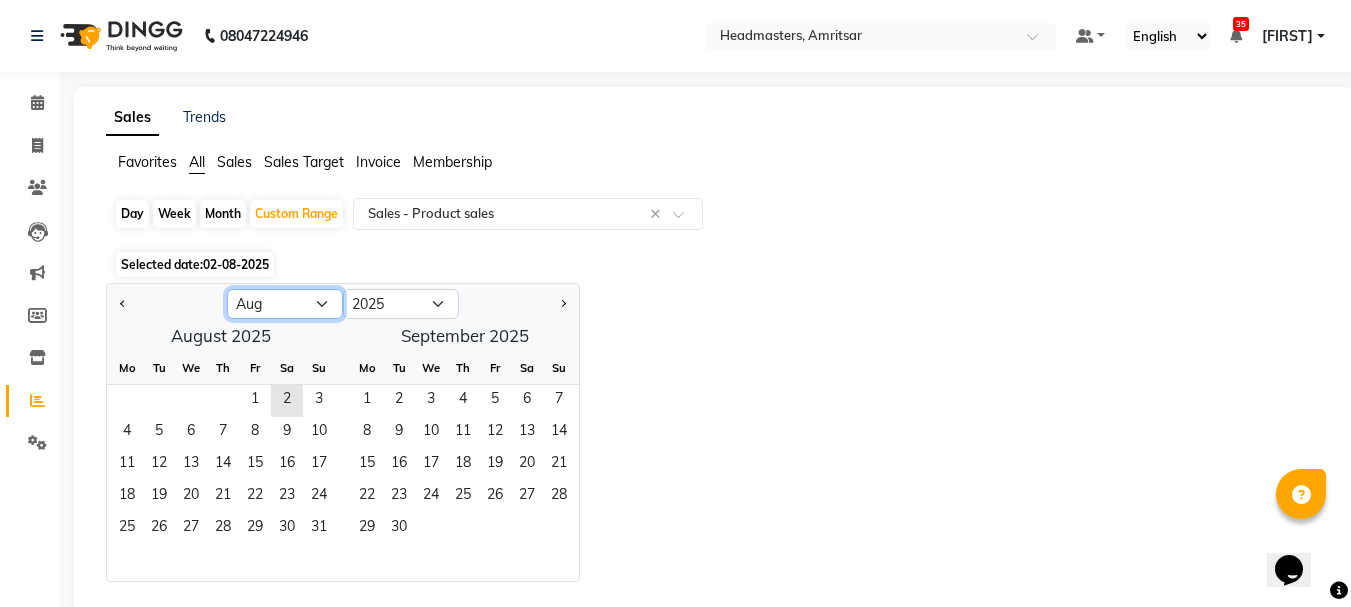 select on "7" 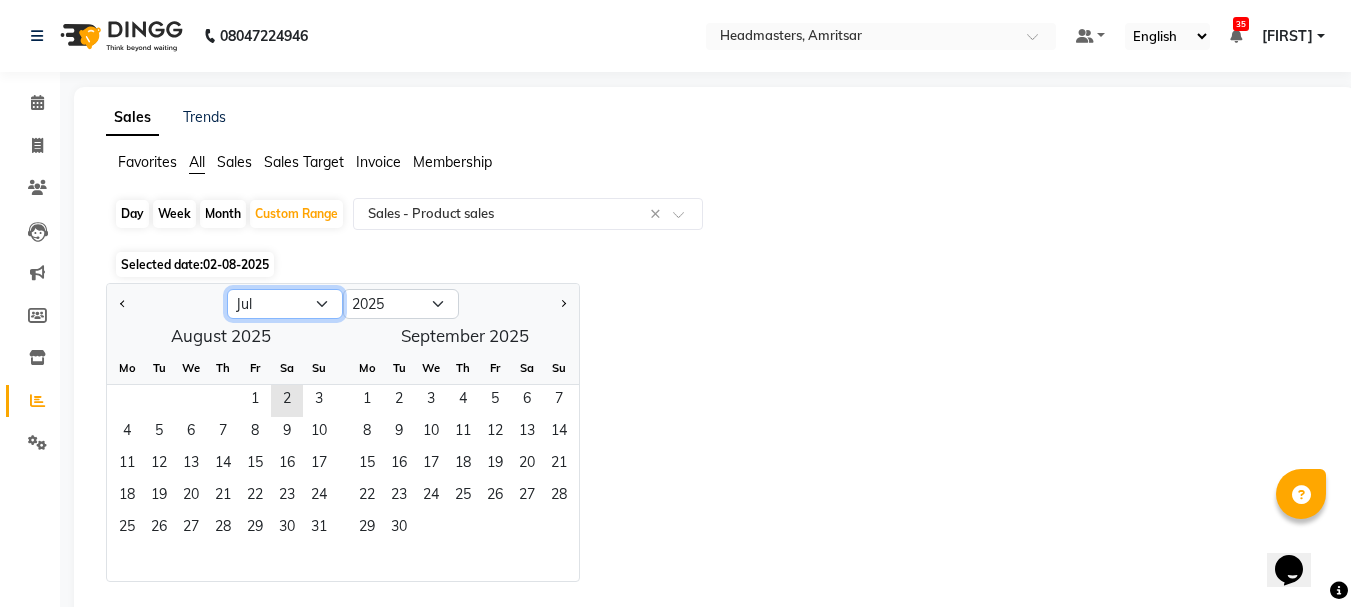click on "Jan Feb Mar Apr May Jun Jul Aug Sep Oct Nov Dec" 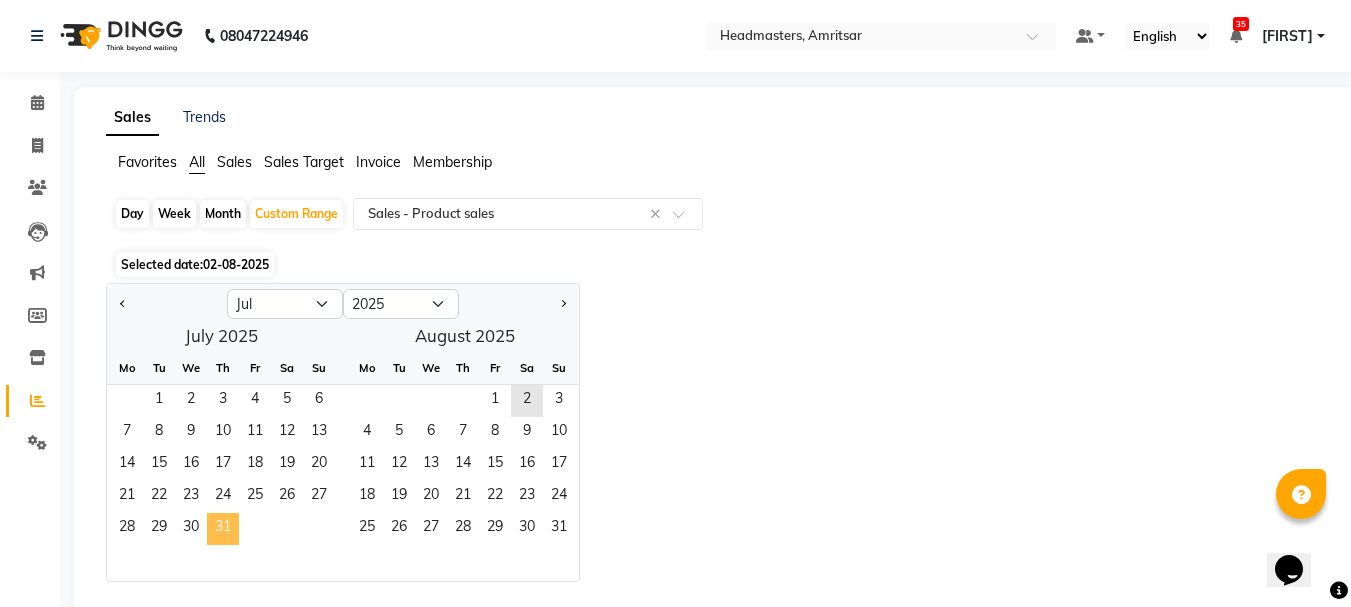 click on "31" 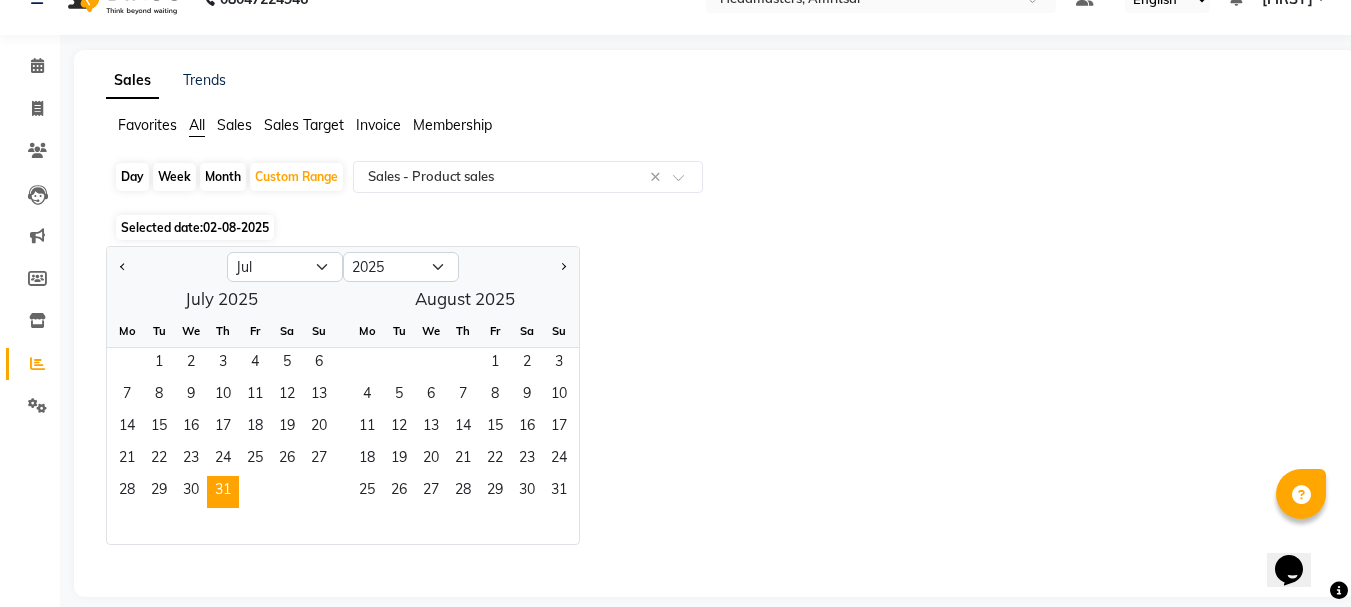 scroll, scrollTop: 57, scrollLeft: 0, axis: vertical 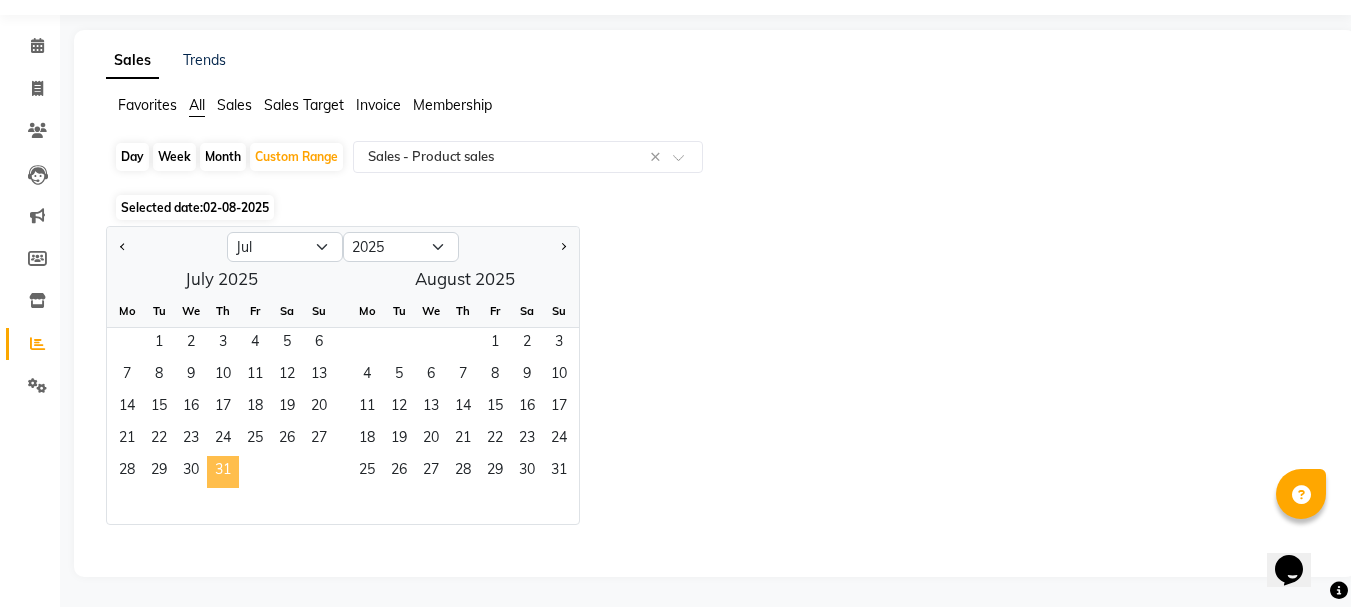 click on "31" 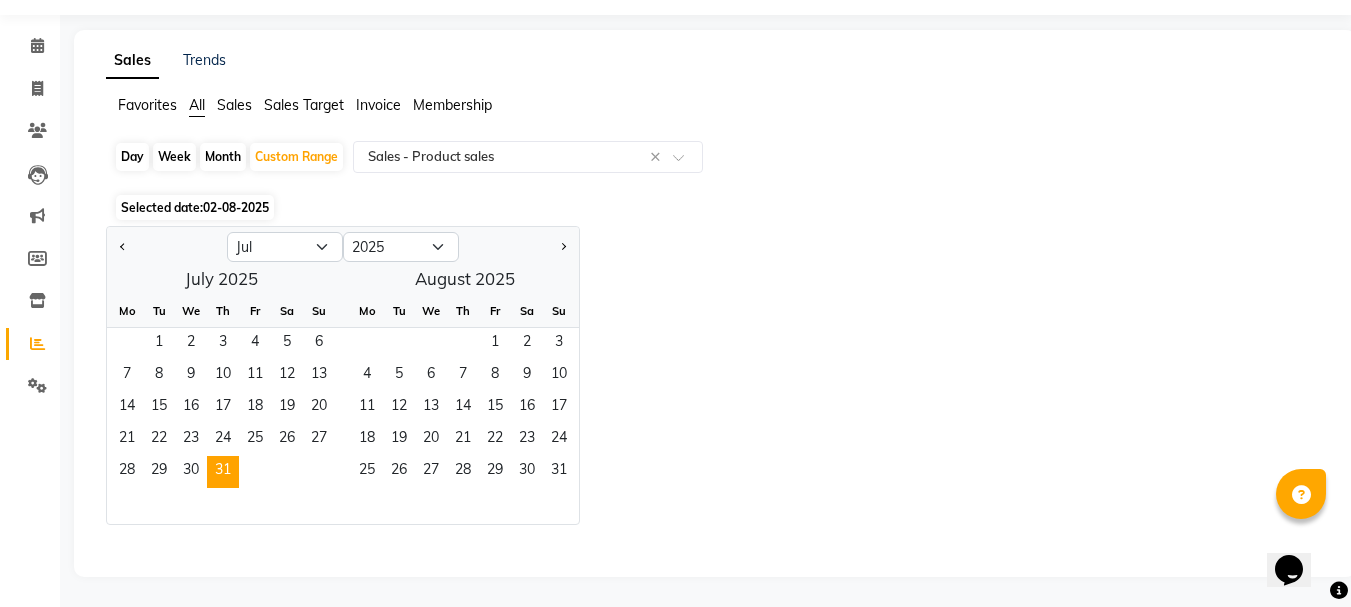 click on "Day   Week   Month   Custom Range  Select Report Type × Sales -  Product sales ×" 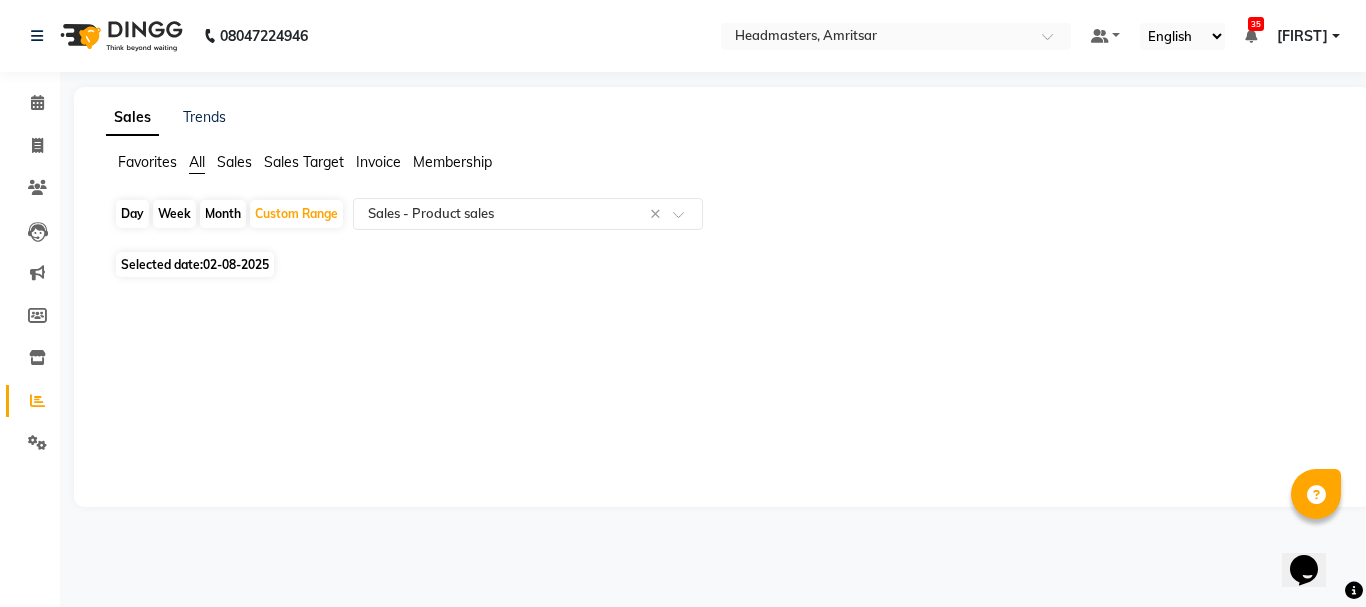 click on "02-08-2025" 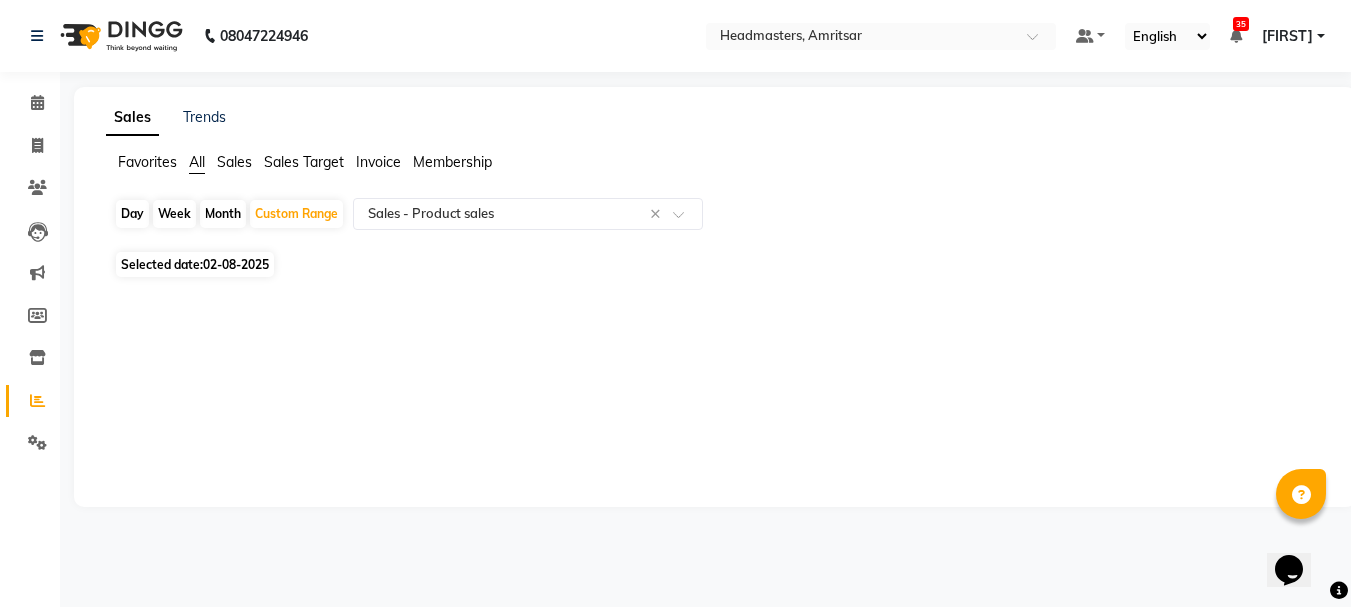 select on "7" 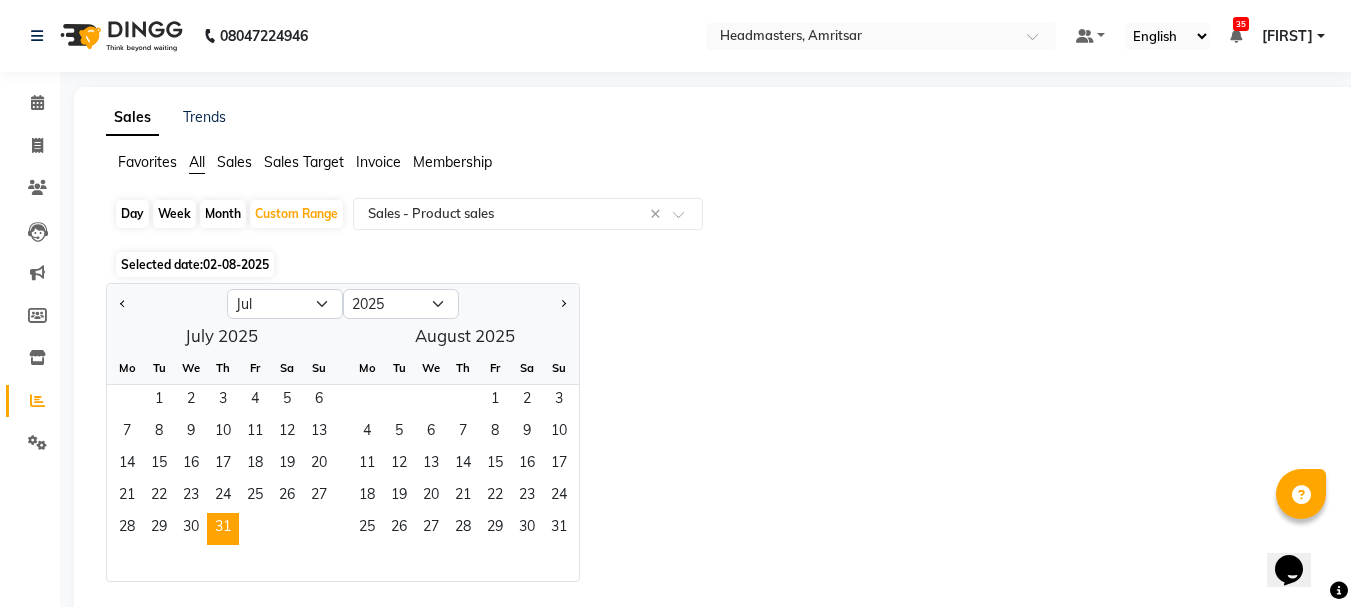 click on "July 2025  Mo Tu We Th Fr Sa Su  1   2   3   4   5   6   7   8   9   10   11   12   13   14   15   16   17   18   19   20   21   22   23   24   25   26   27   28   29   30   31   August 2025  Mo Tu We Th Fr Sa Su  1   2   3   4   5   6   7   8   9   10   11   12   13   14   15   16   17   18   19   20   21   22   23   24   25   26   27   28   29   30   31" 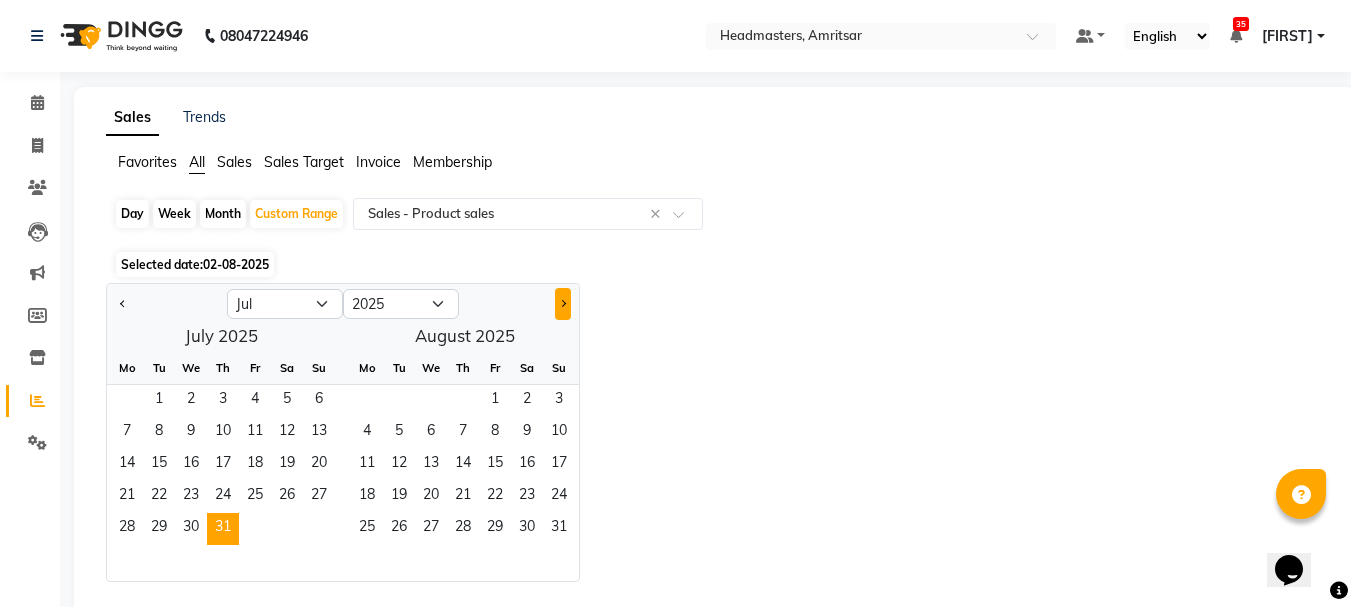 click 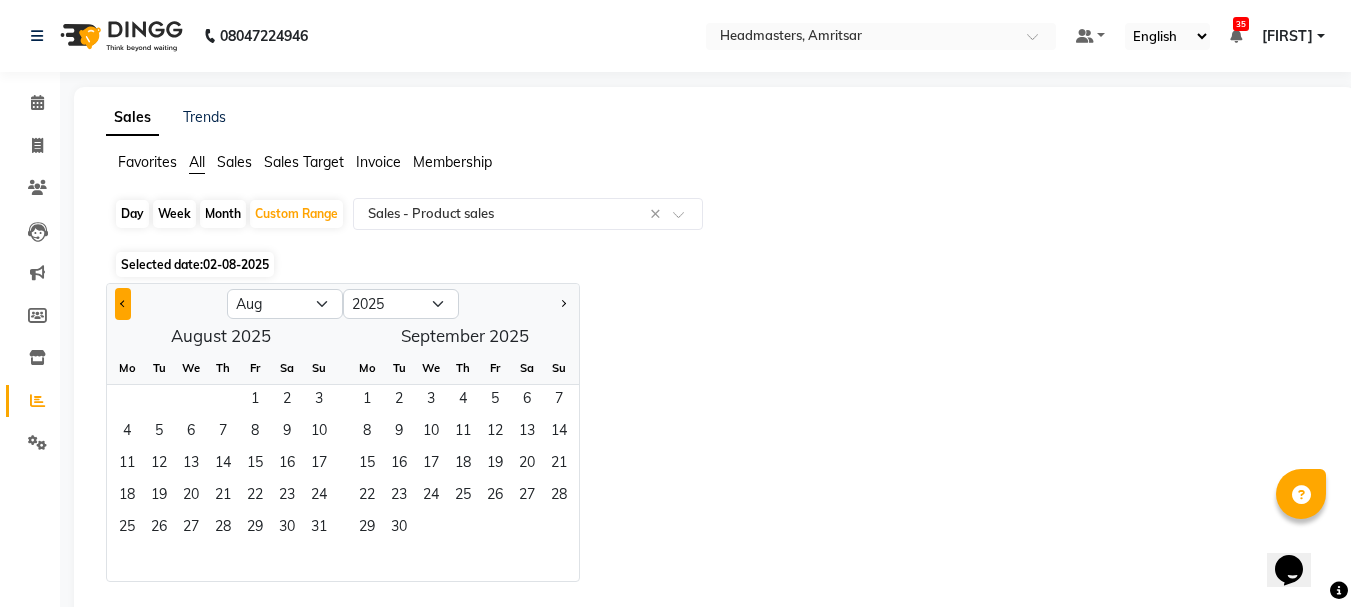 click 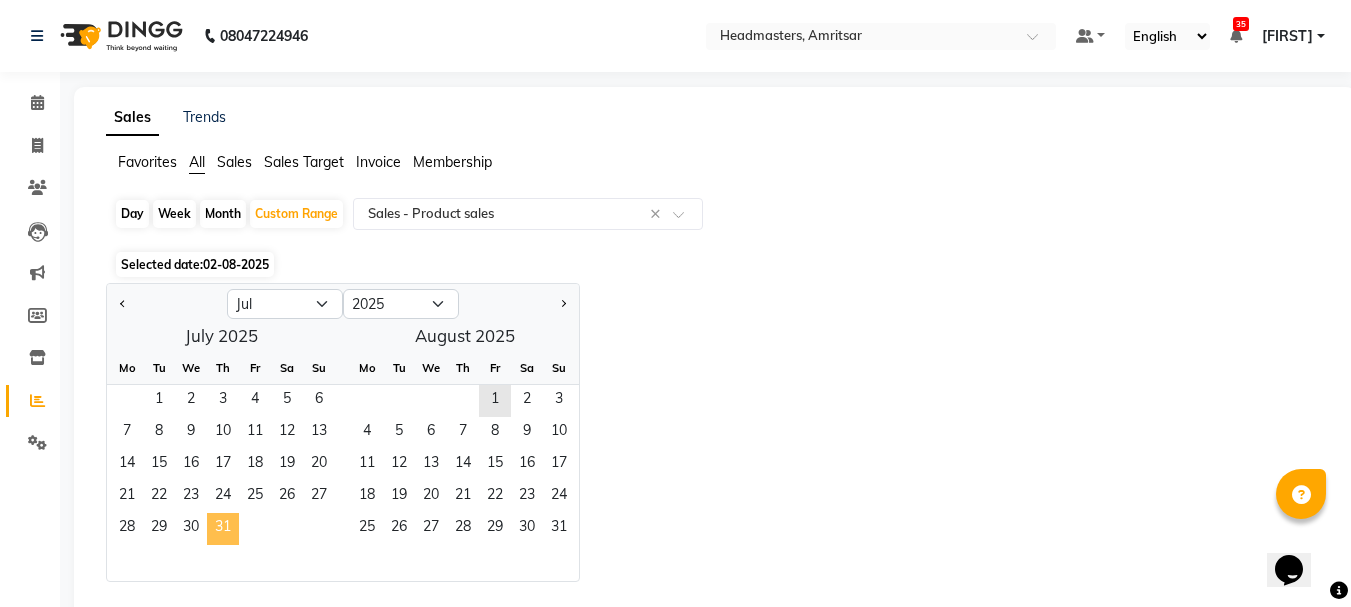 click on "31" 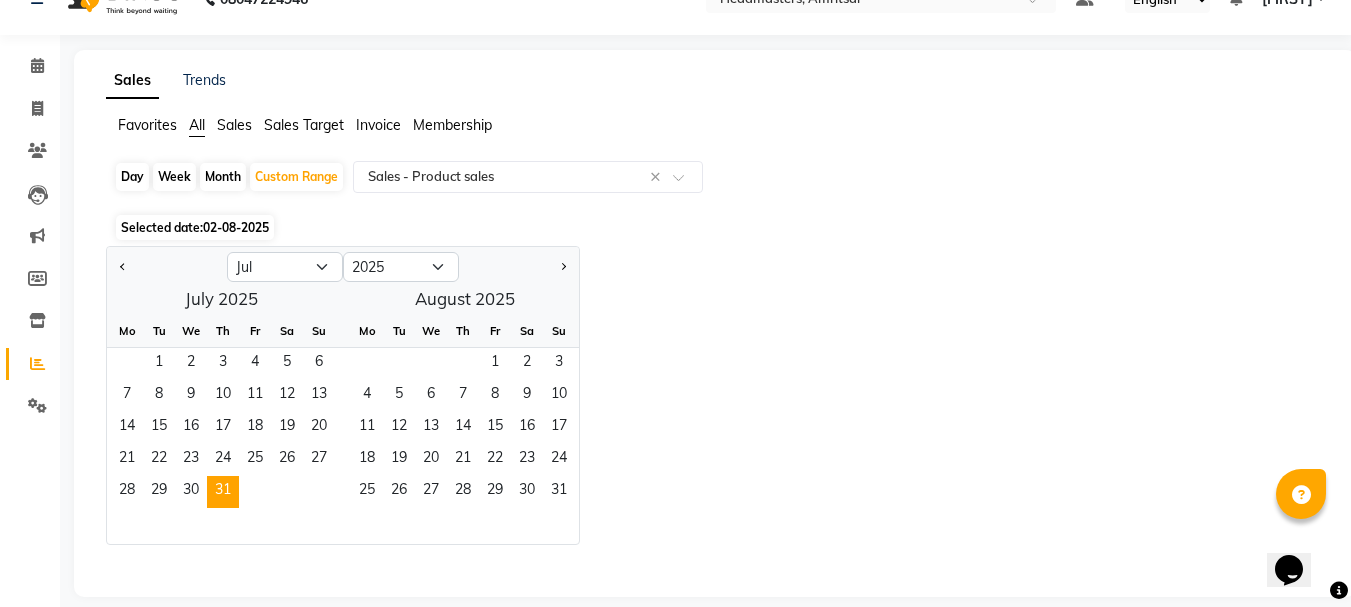 scroll, scrollTop: 57, scrollLeft: 0, axis: vertical 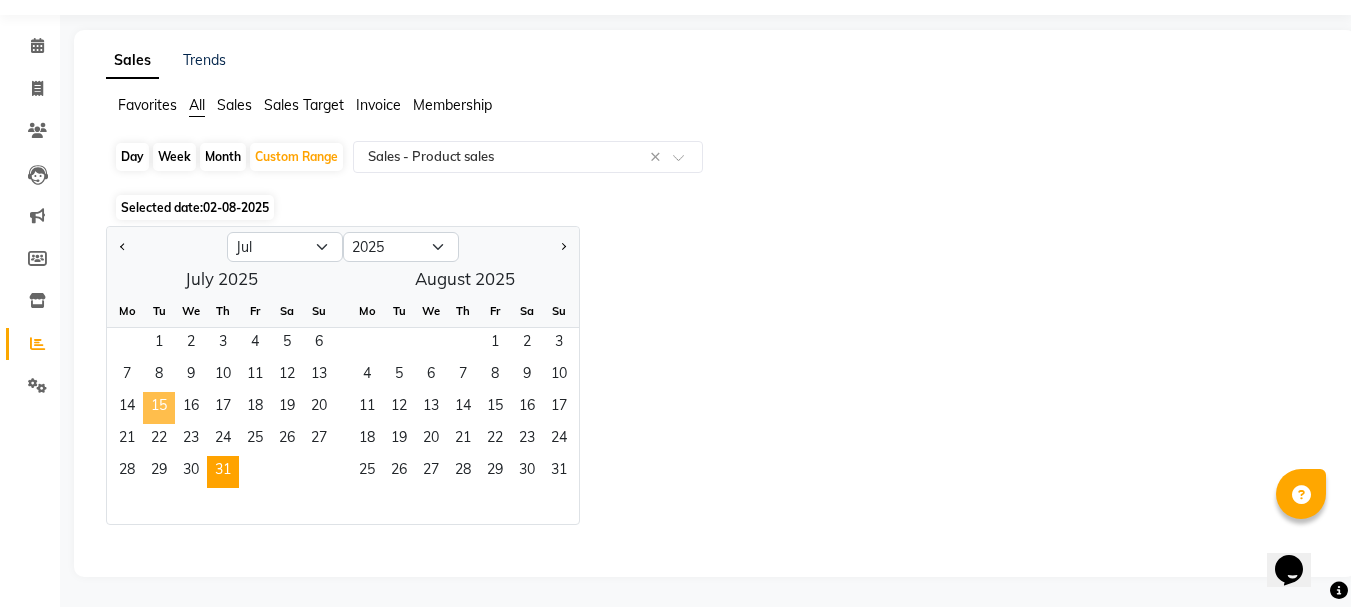 click on "15" 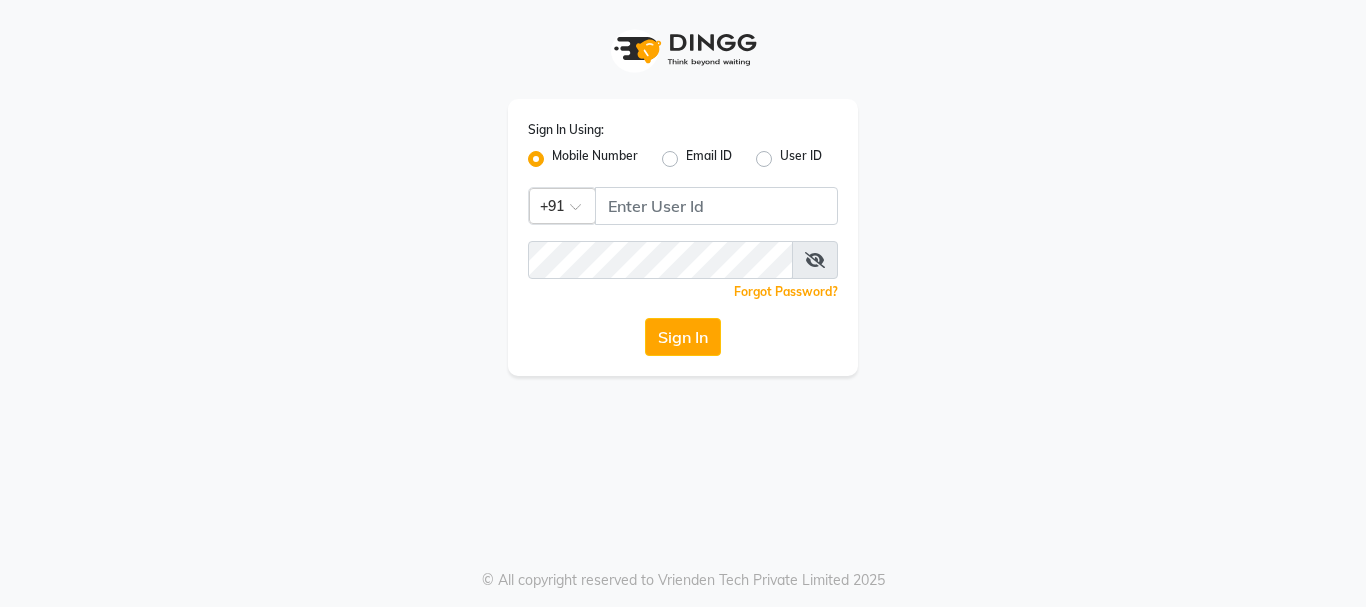 scroll, scrollTop: 0, scrollLeft: 0, axis: both 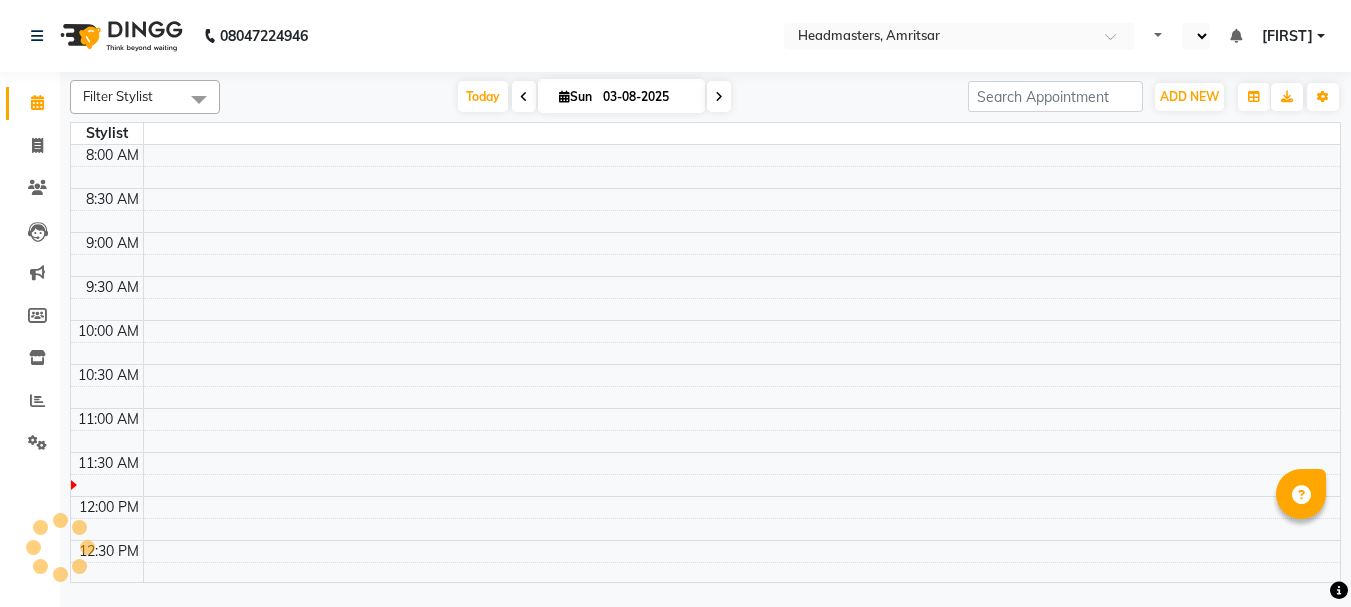 select on "en" 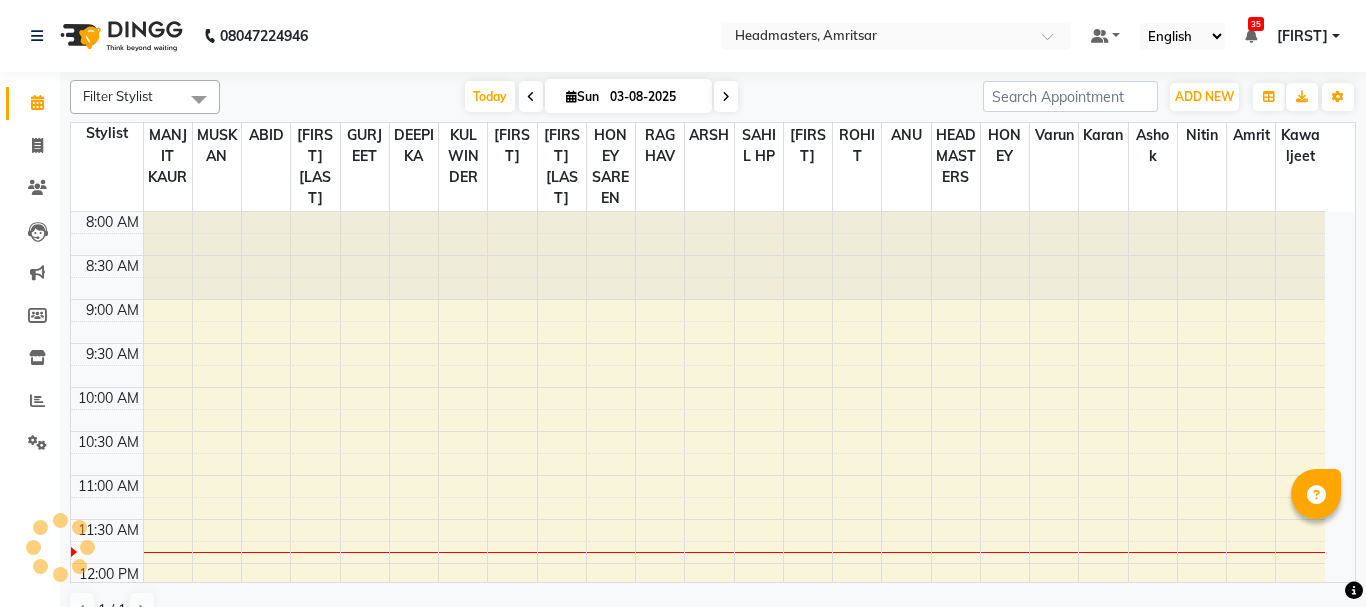 scroll, scrollTop: 0, scrollLeft: 0, axis: both 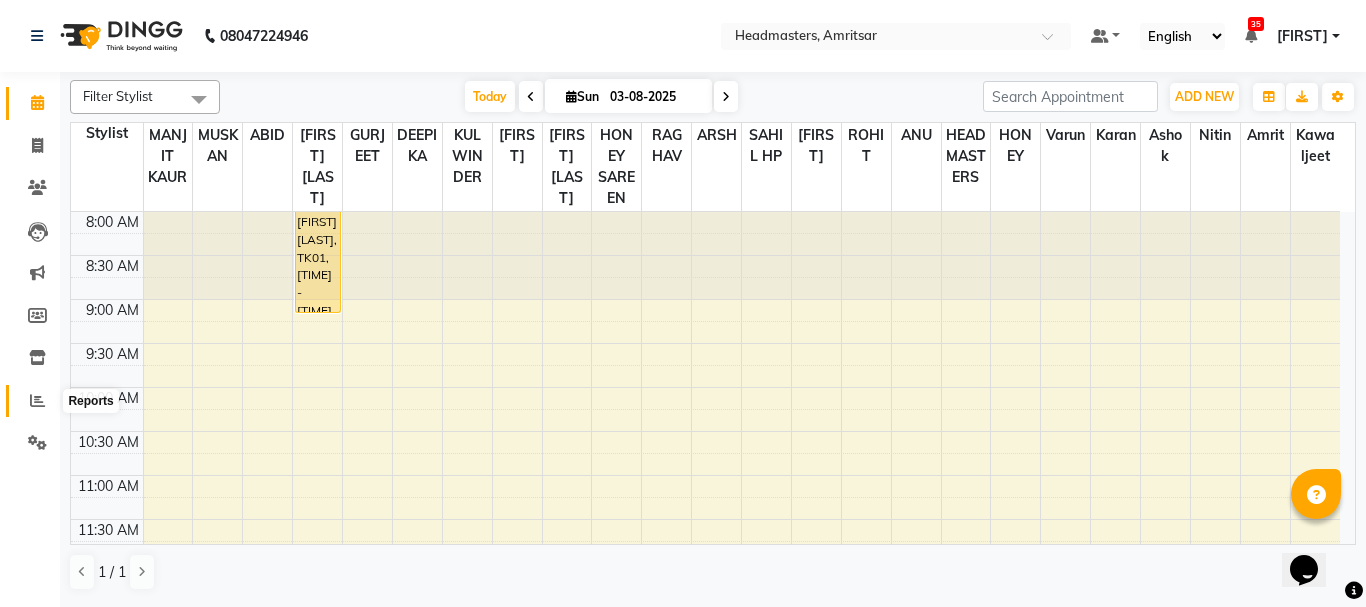 click 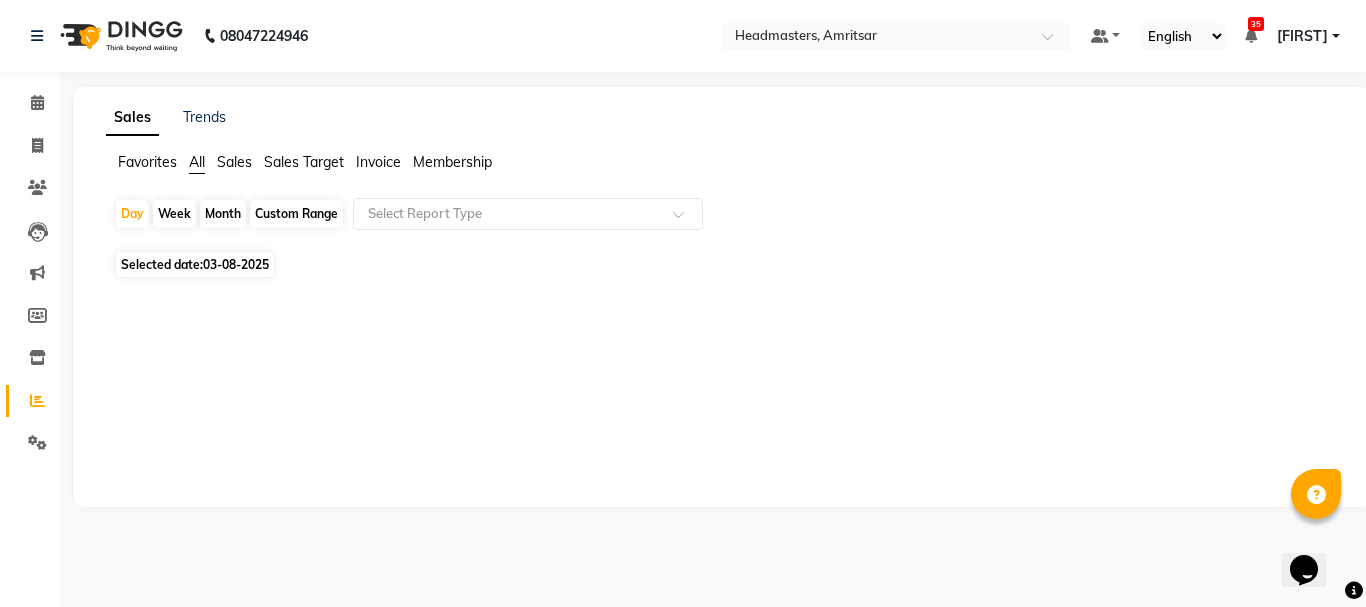 click on "Selected date:  03-08-2025" 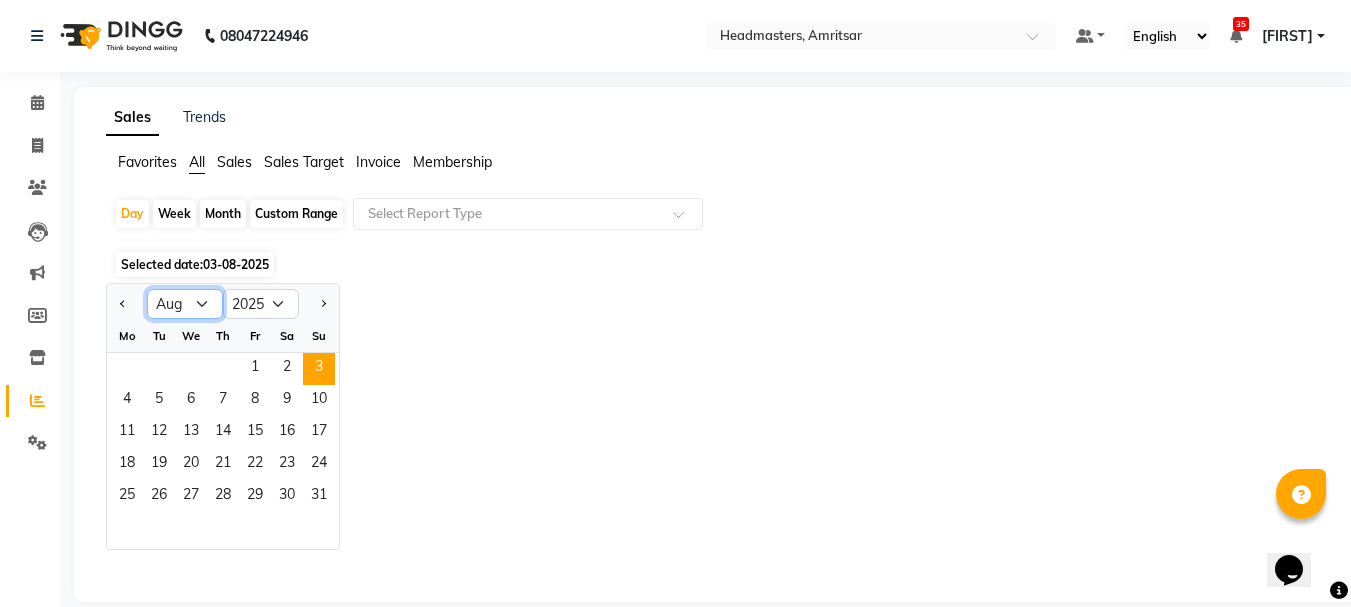 click on "Jan Feb Mar Apr May Jun Jul Aug Sep Oct Nov Dec" 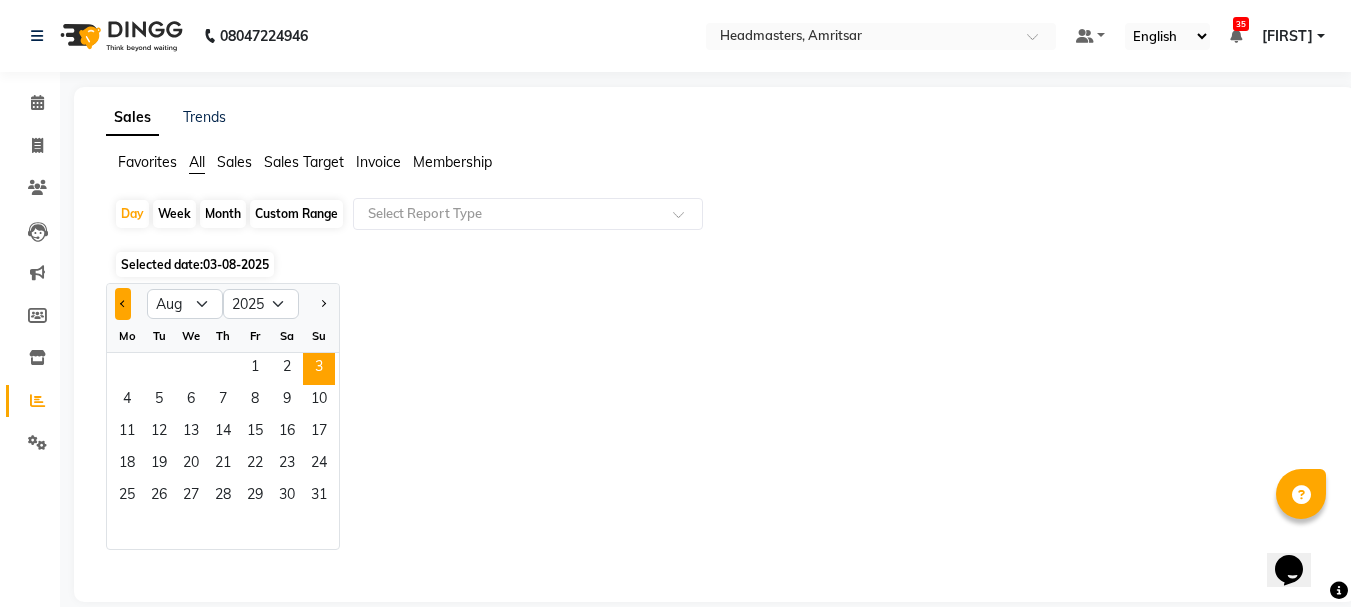 click 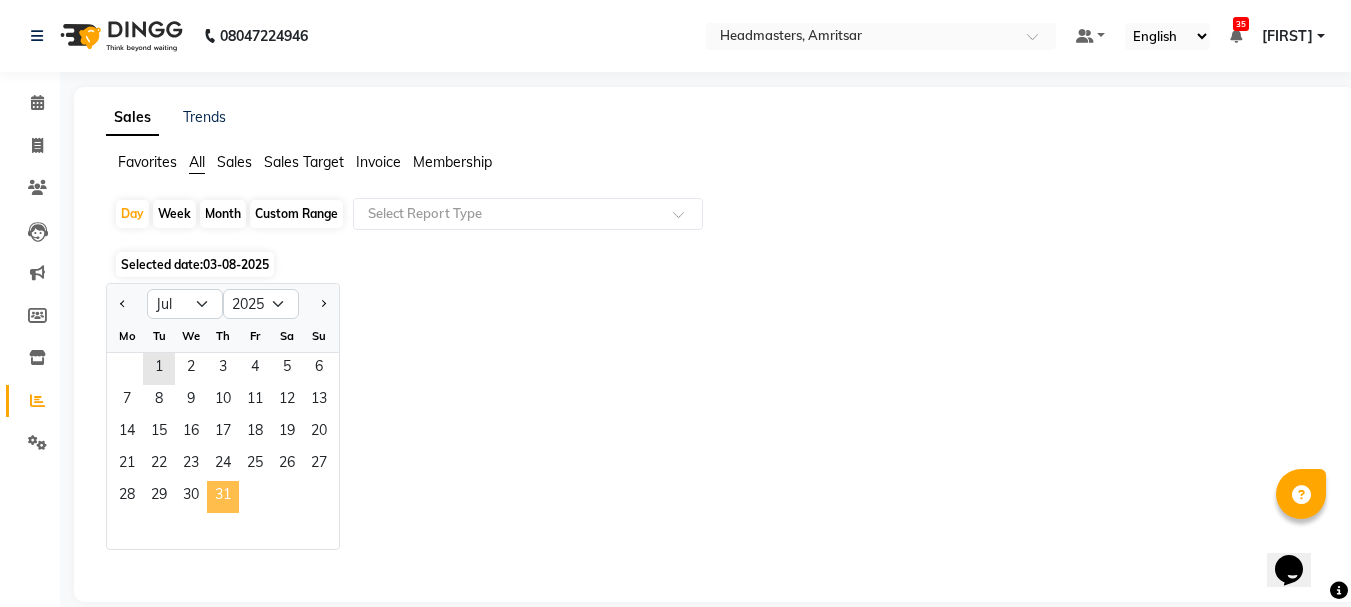 click on "31" 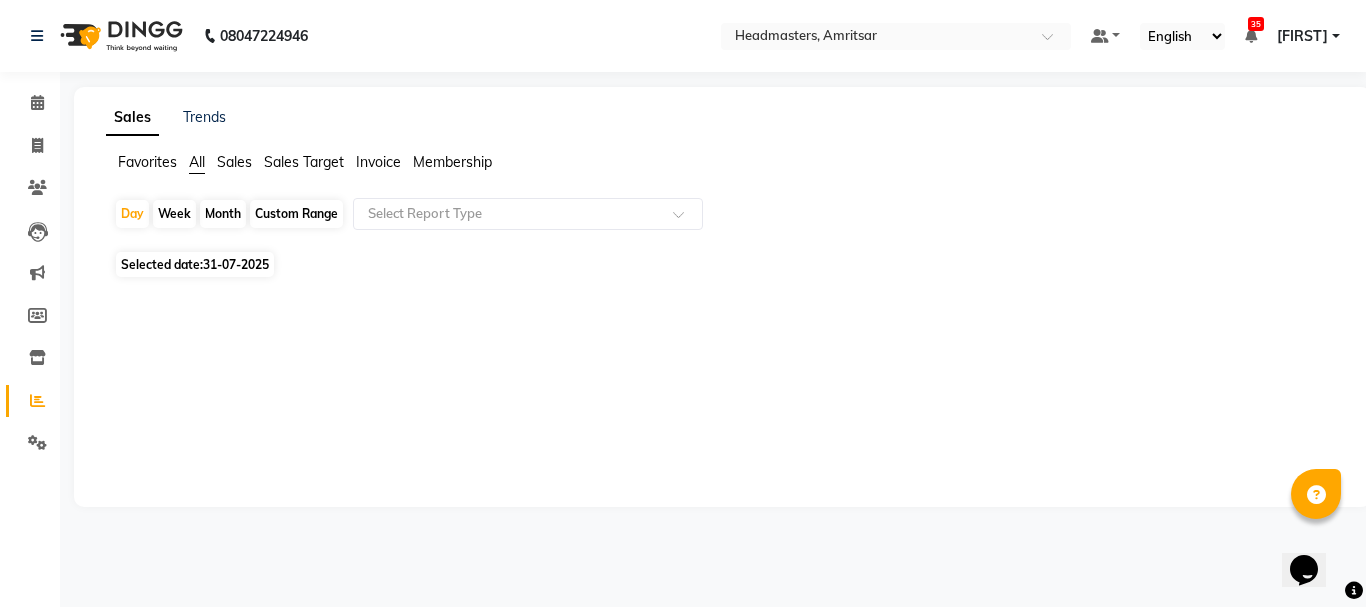 click on "Selected date:  31-07-2025" 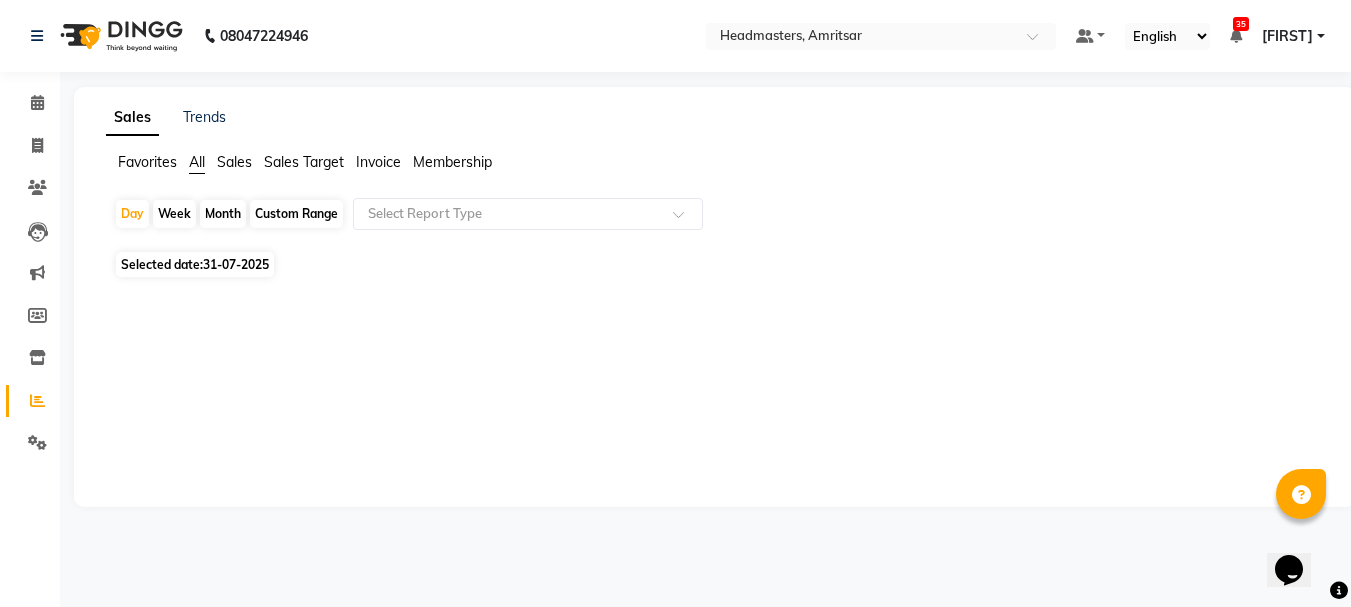 select on "7" 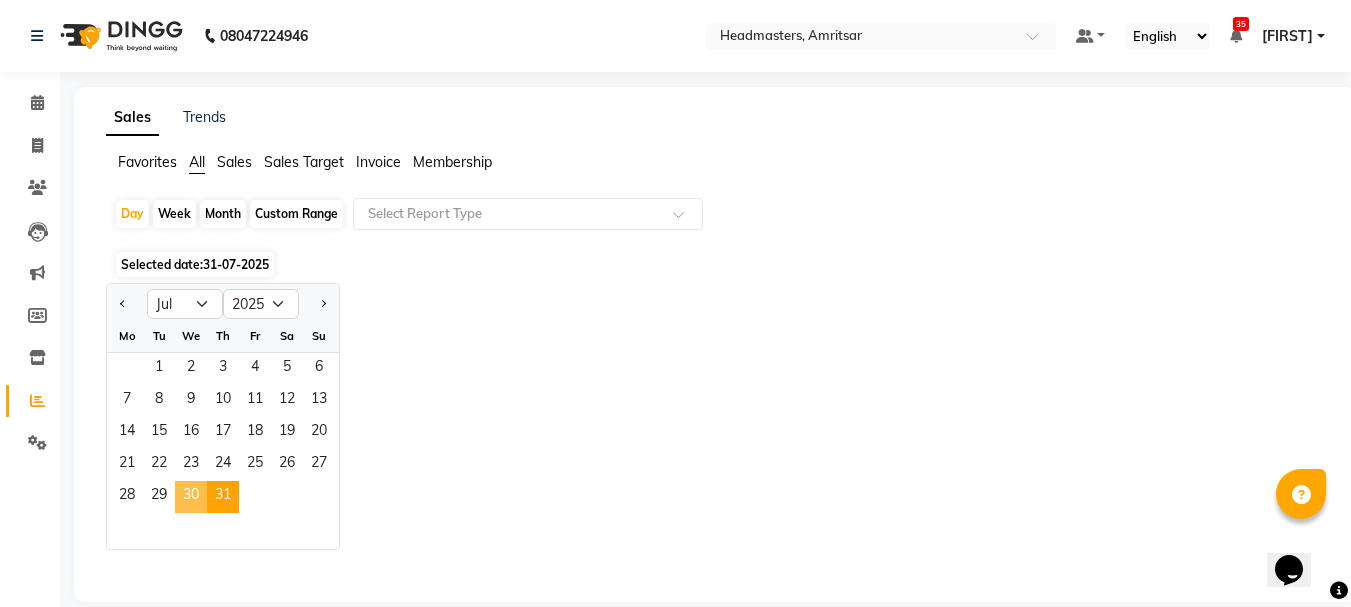 click on "30" 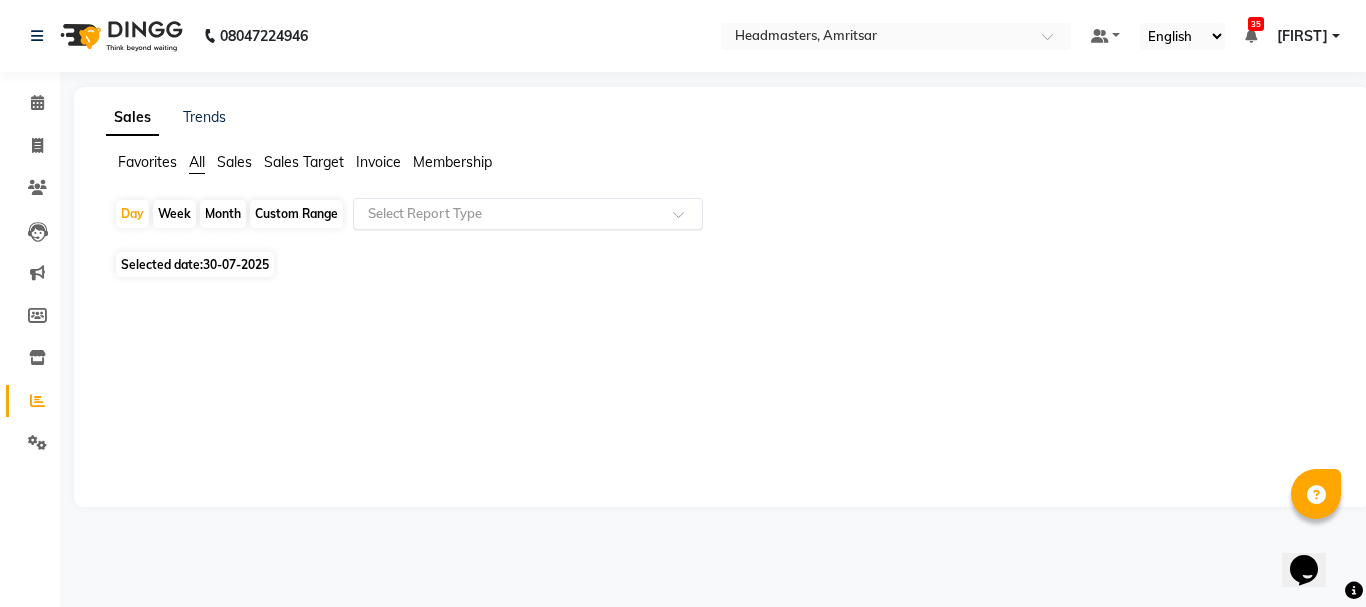 click 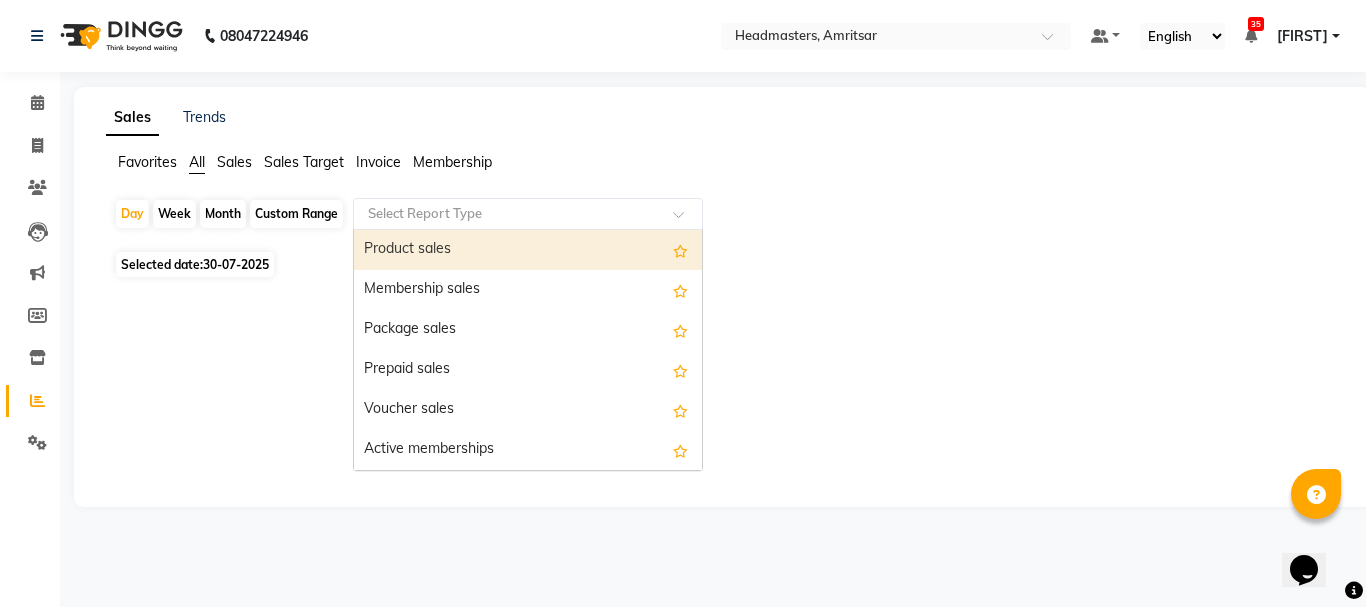 click on "Product sales" at bounding box center [528, 250] 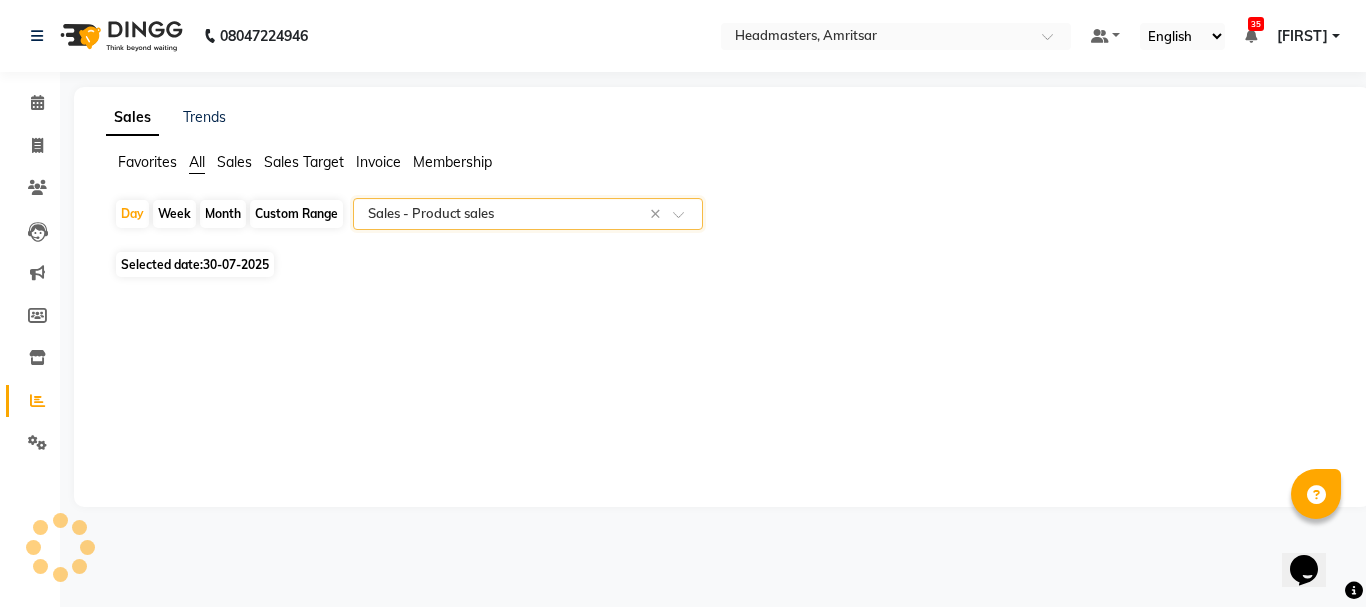 select on "csv" 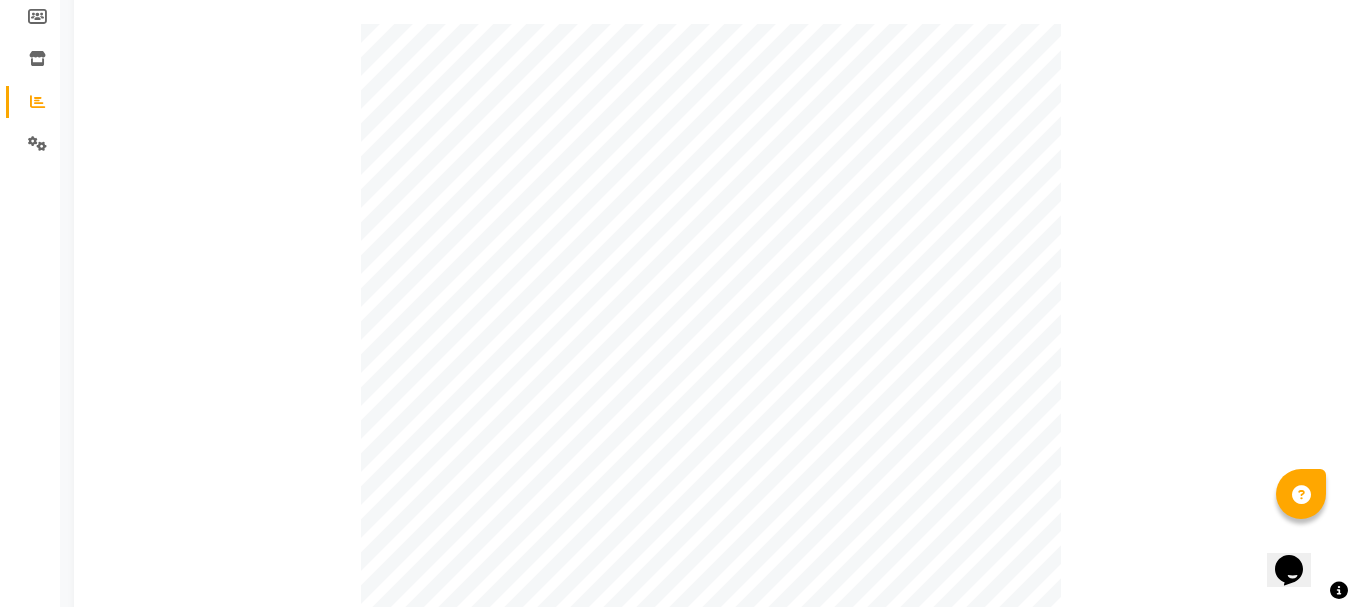 scroll, scrollTop: 300, scrollLeft: 0, axis: vertical 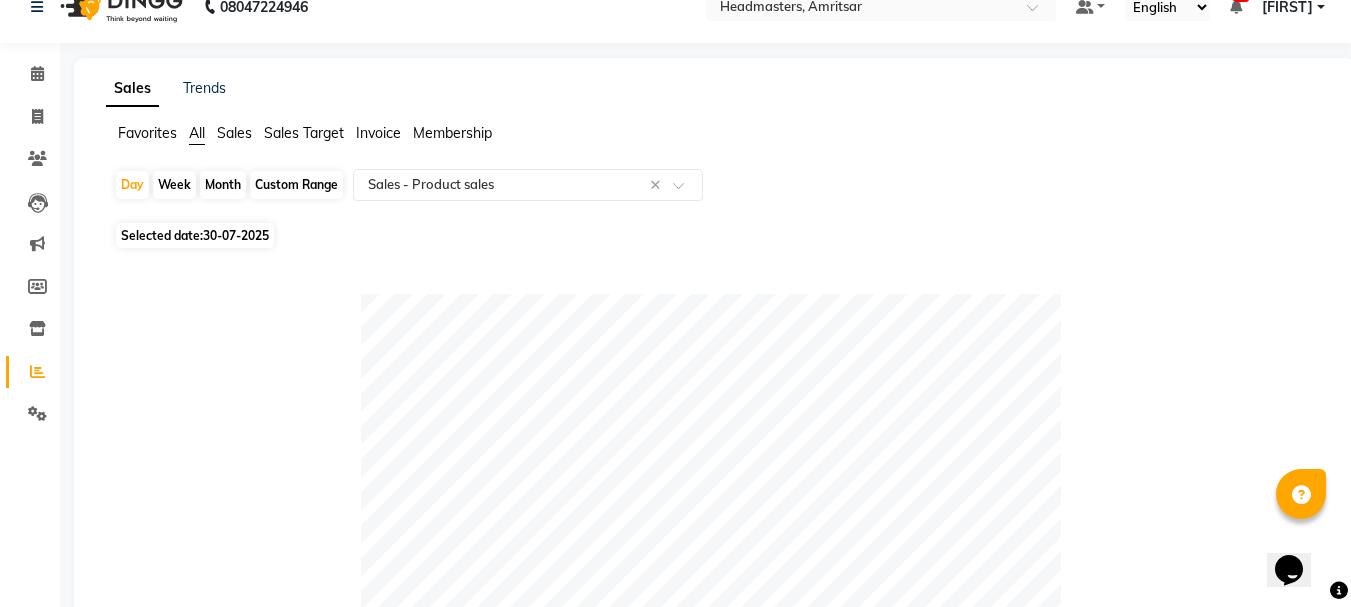 drag, startPoint x: 236, startPoint y: 232, endPoint x: 235, endPoint y: 245, distance: 13.038404 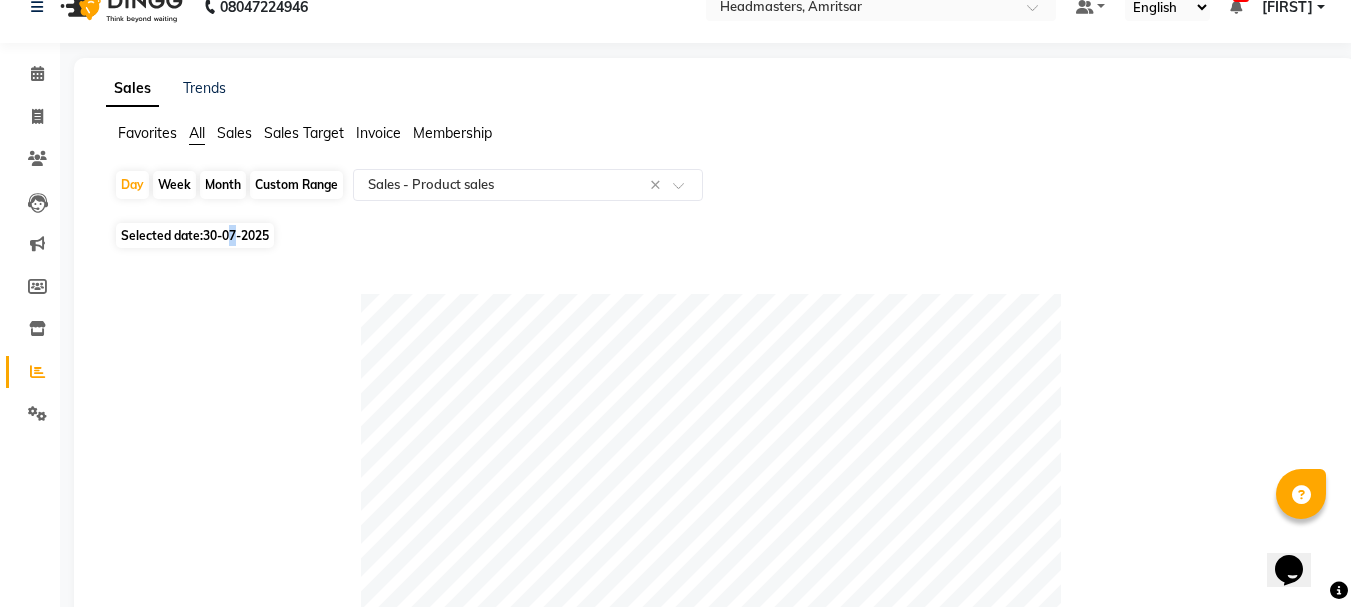 select on "7" 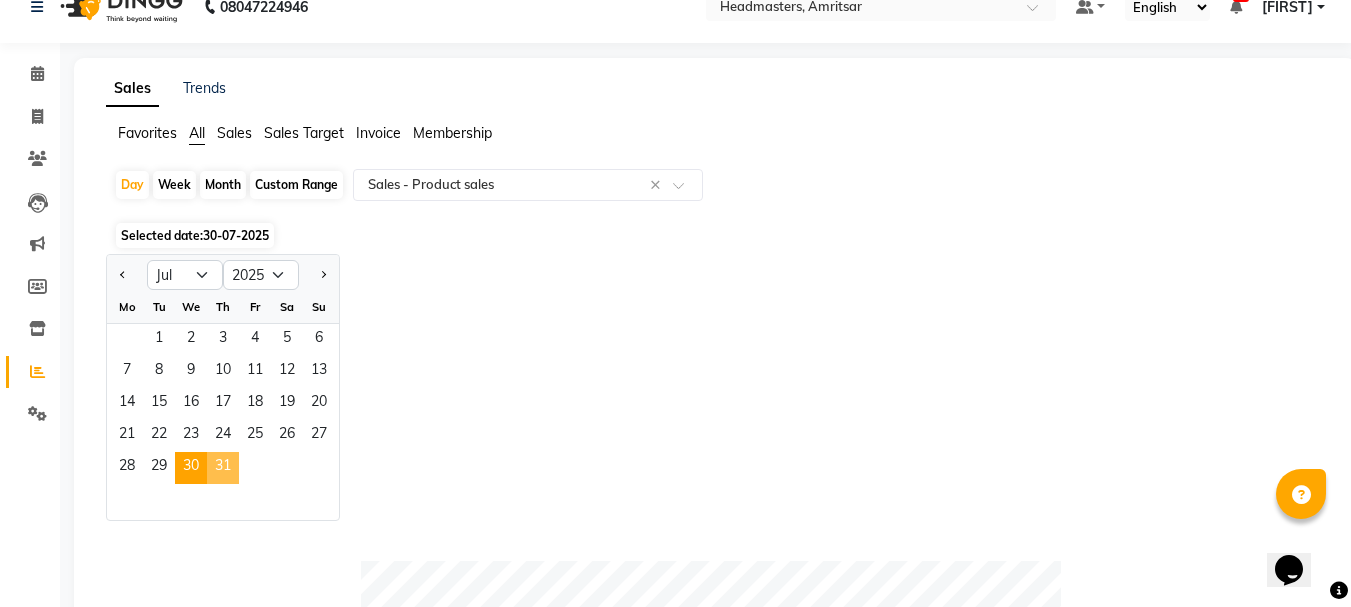 click on "31" 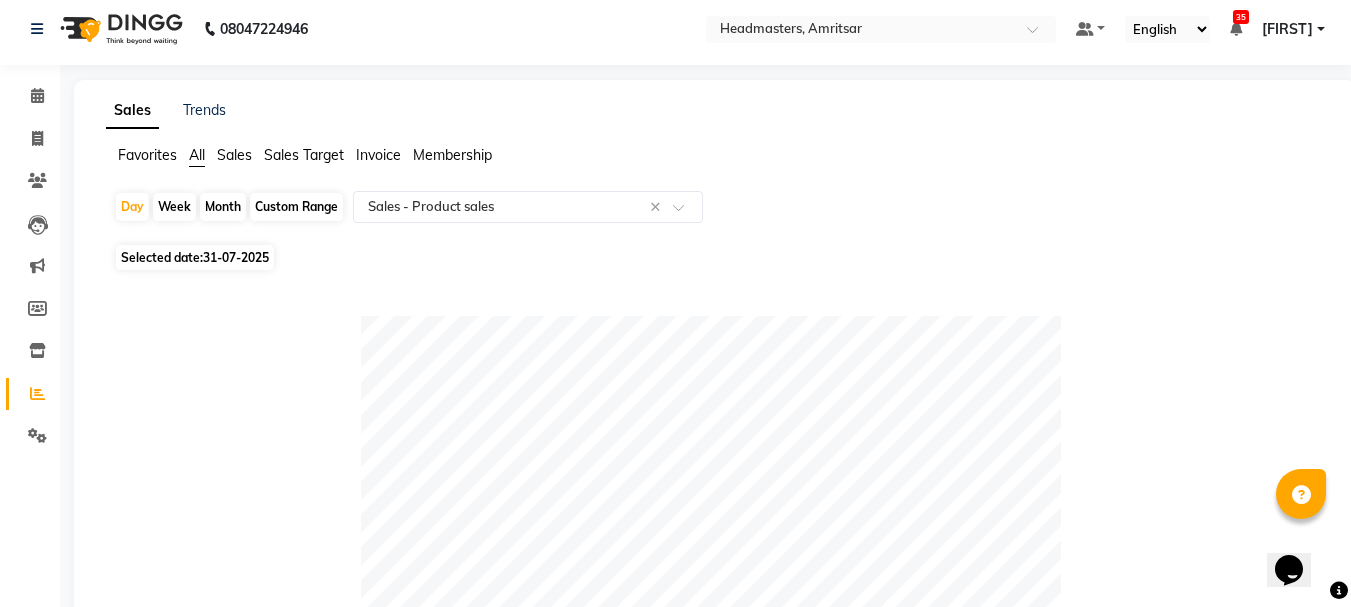 scroll, scrollTop: 0, scrollLeft: 0, axis: both 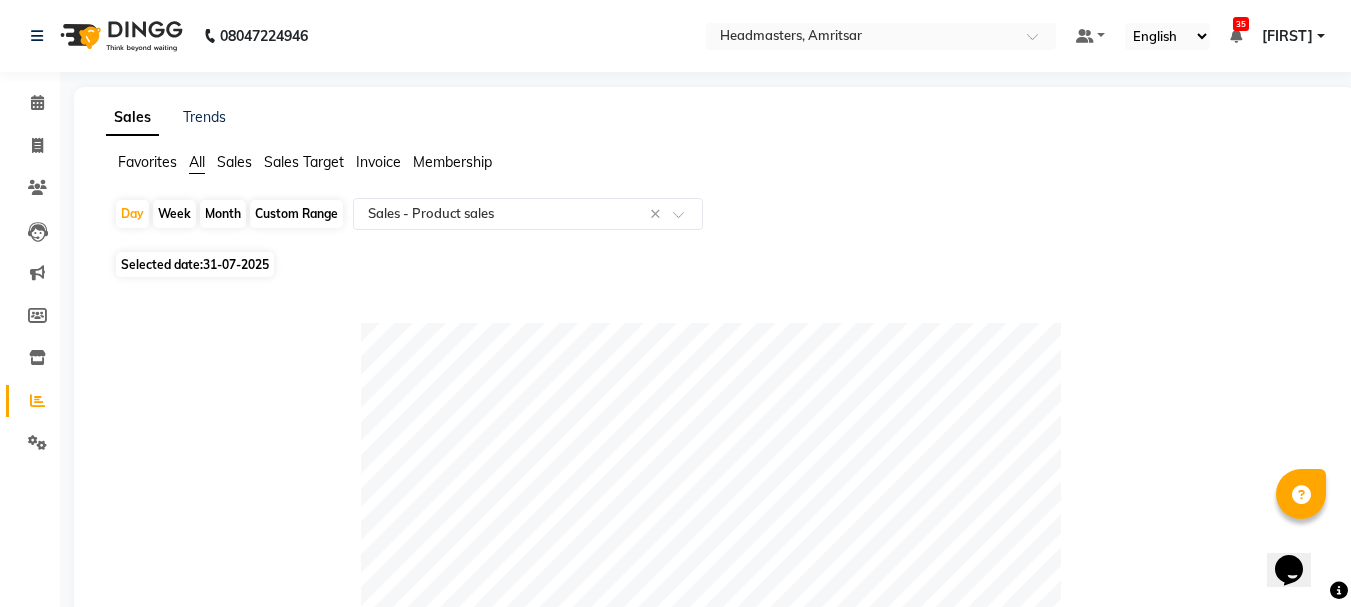 click on "31-07-2025" 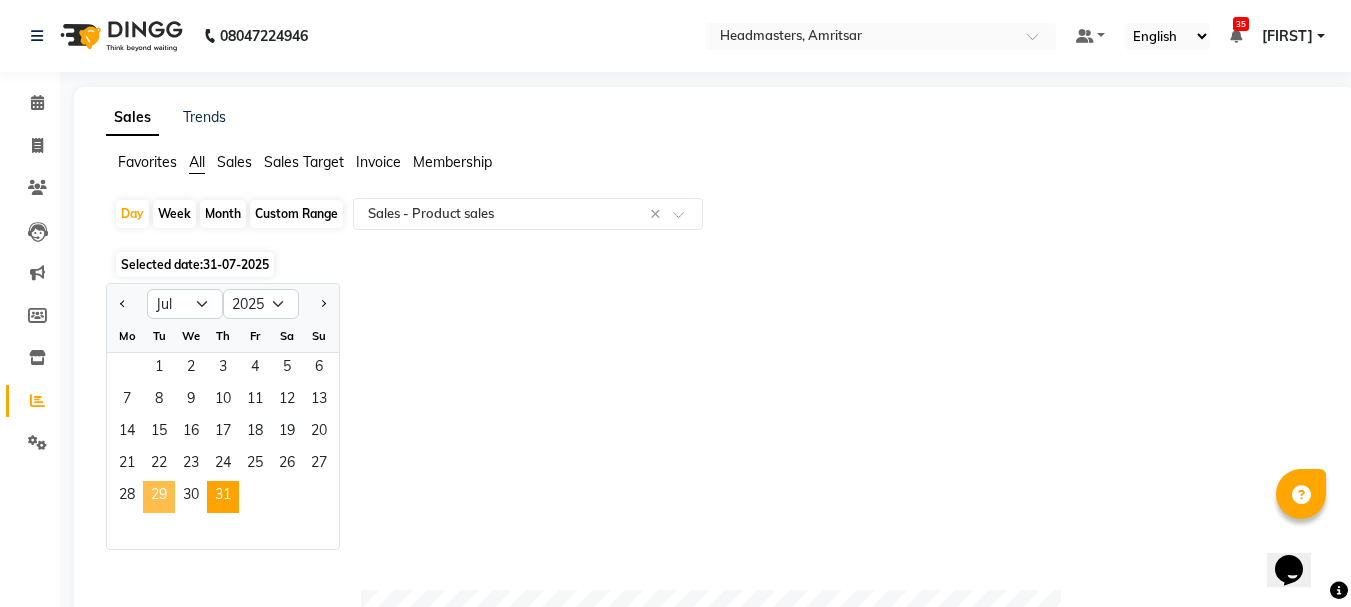 click on "29" 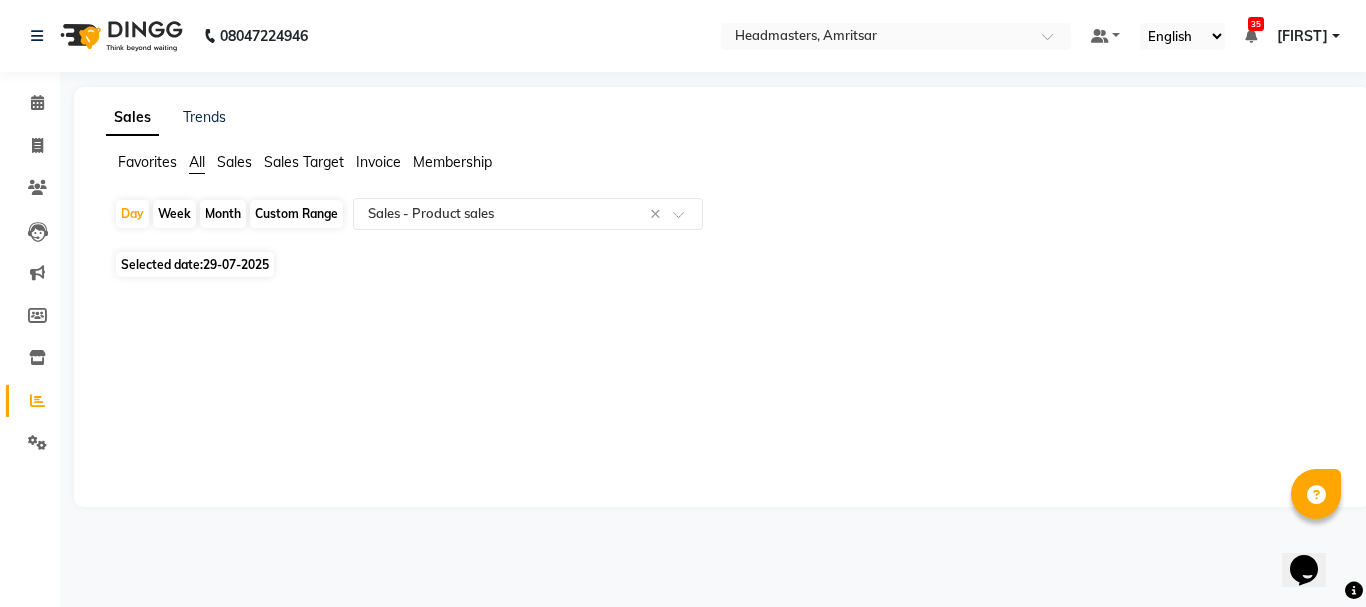 click on "29-07-2025" 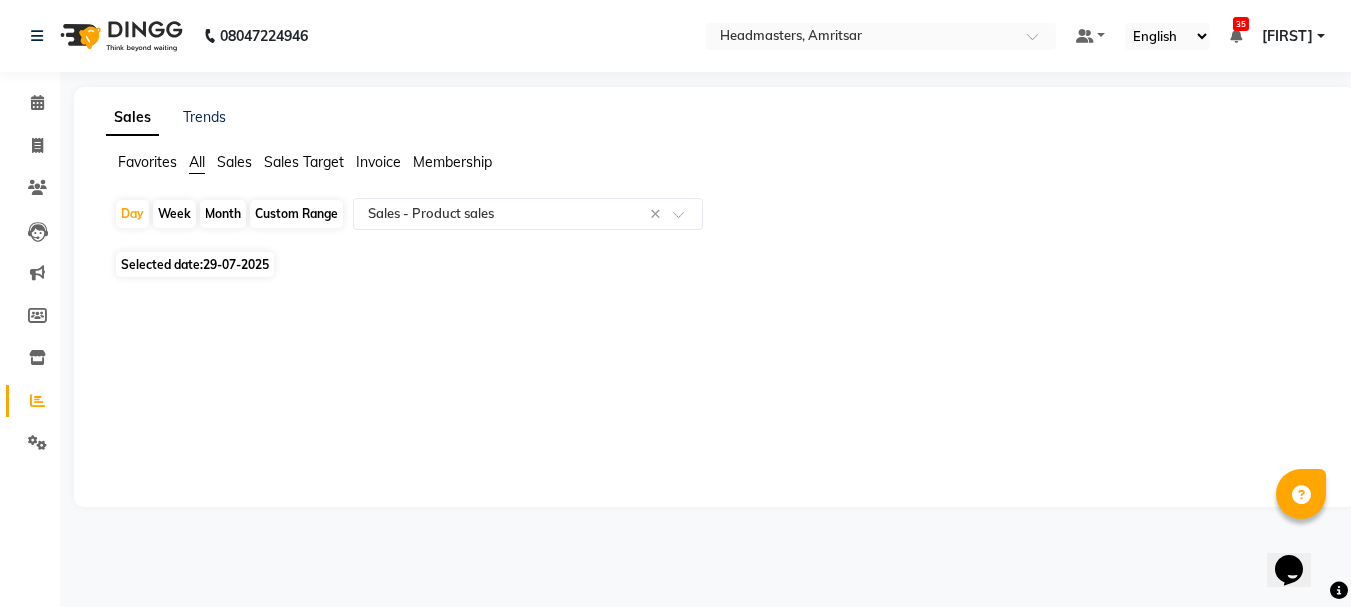 select on "7" 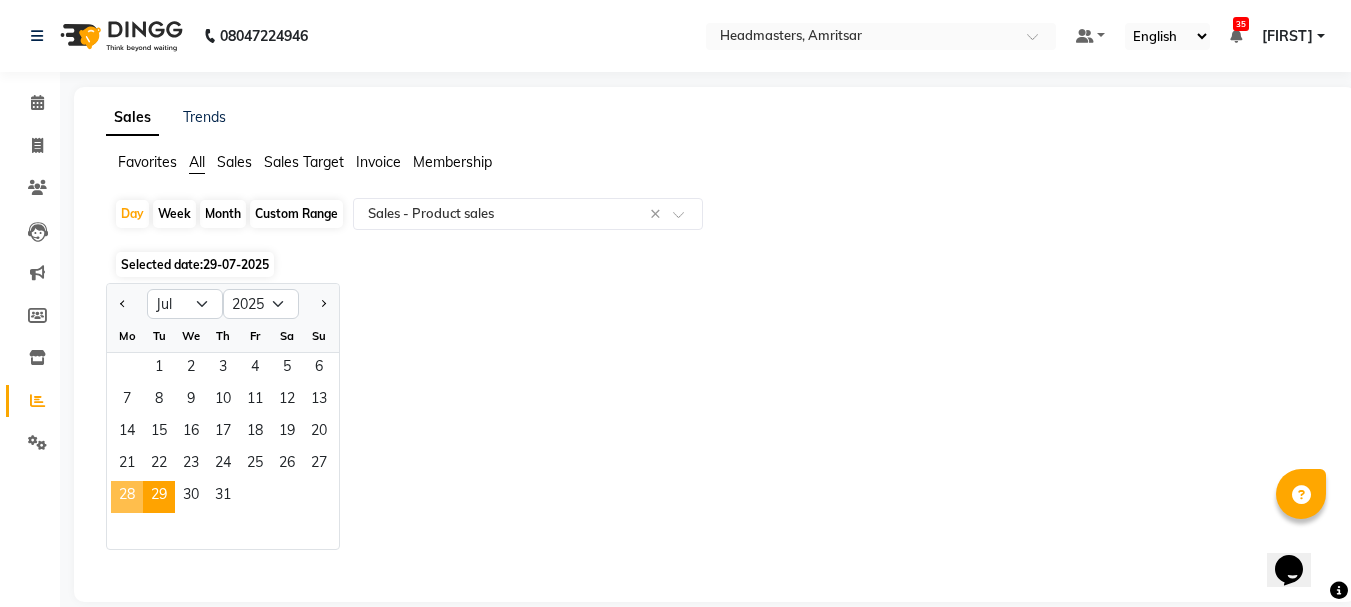 click on "28" 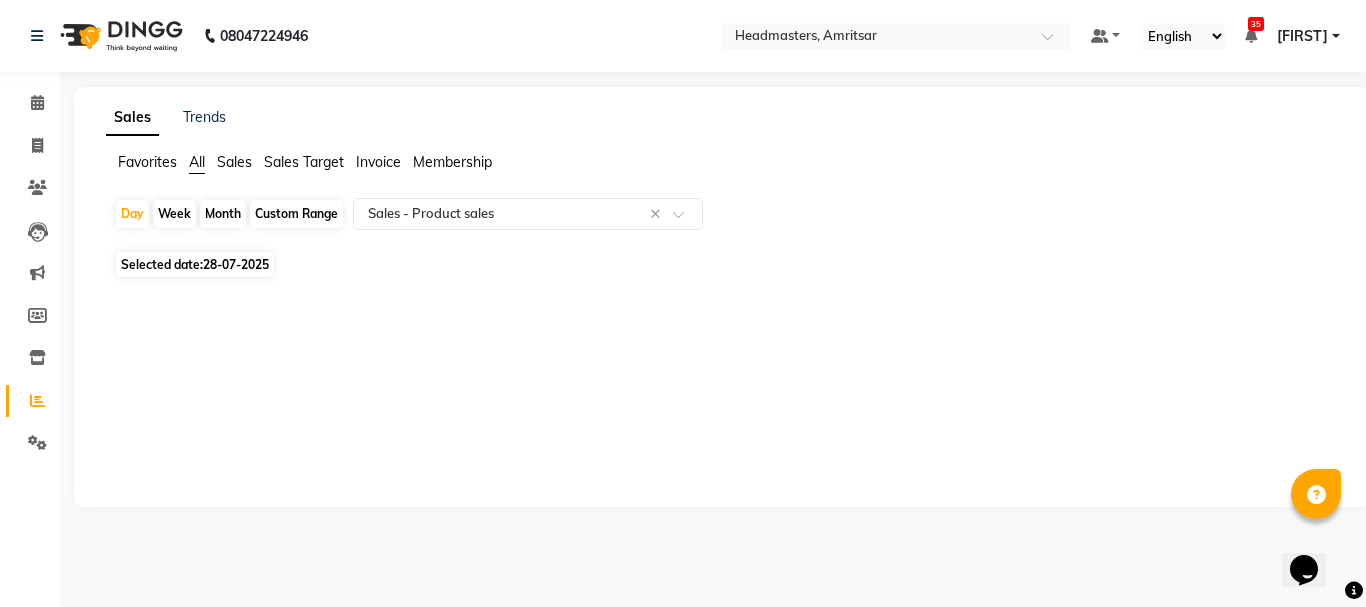click on "Day   Week   Month   Custom Range  Select Report Type × Sales -  Product sales × Selected date:  [DATE]  ★ Mark as Favorite  Choose how you'd like to save "" report to favorites  Save to Personal Favorites:   Only you can see this report in your favorites tab.  Share with Organization:   Everyone in your organization can see this report in their favorites tab.  Save to Favorites" 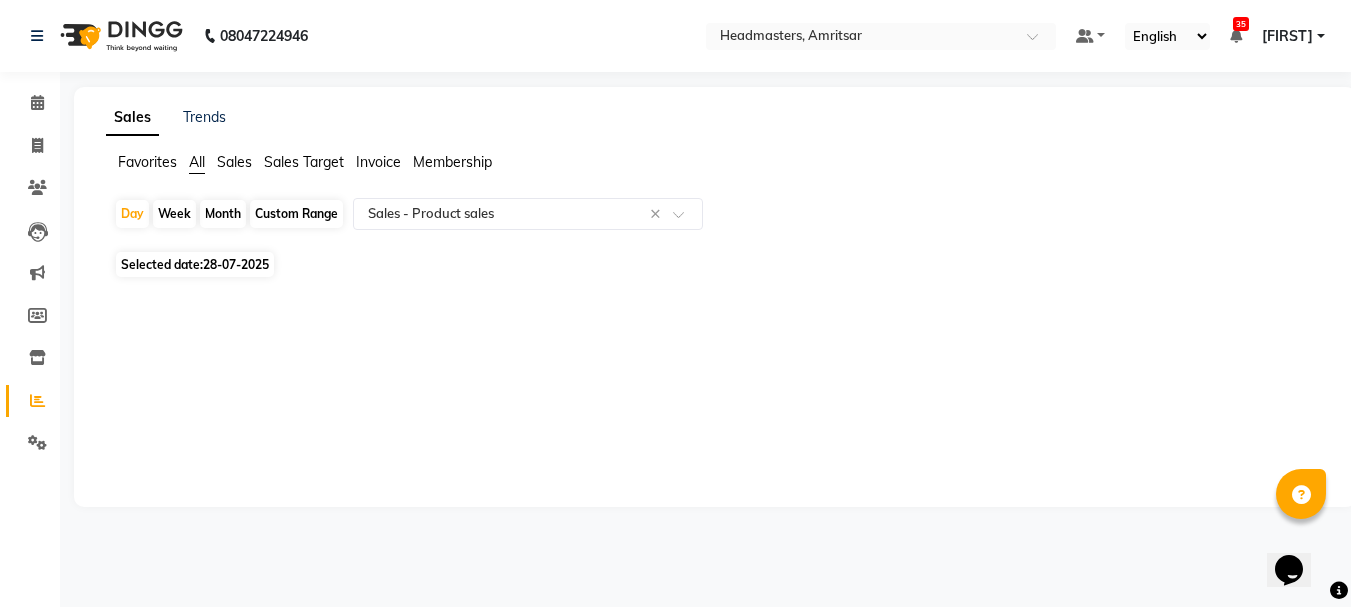 select on "7" 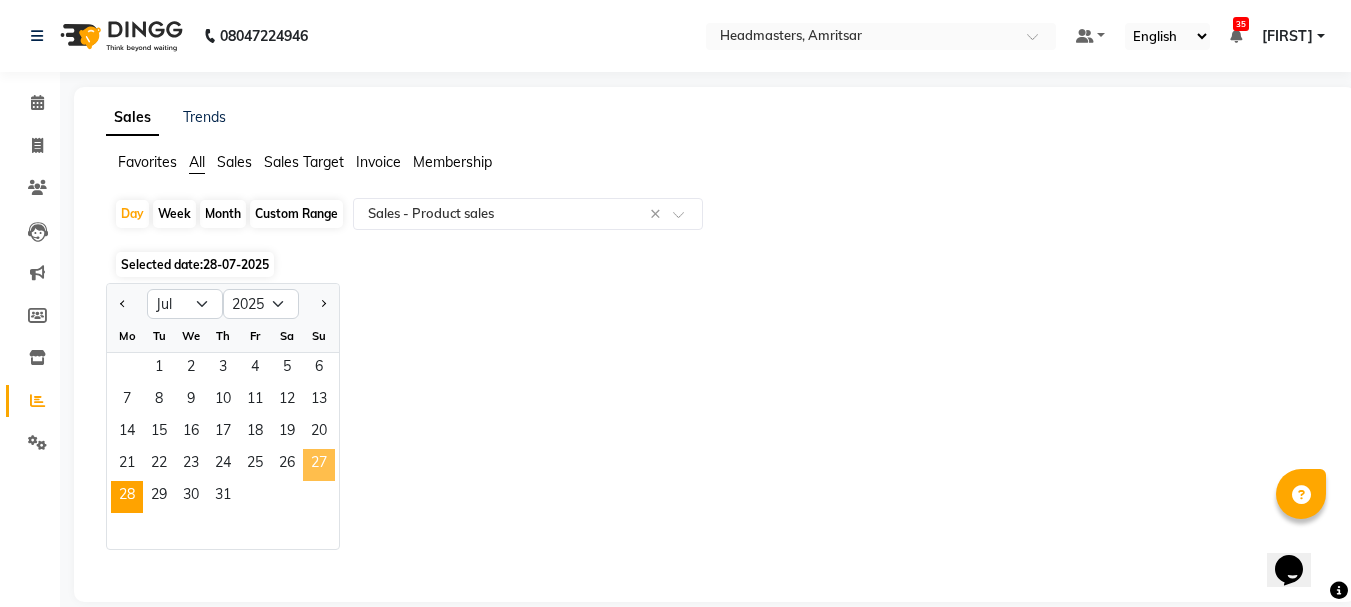 click on "27" 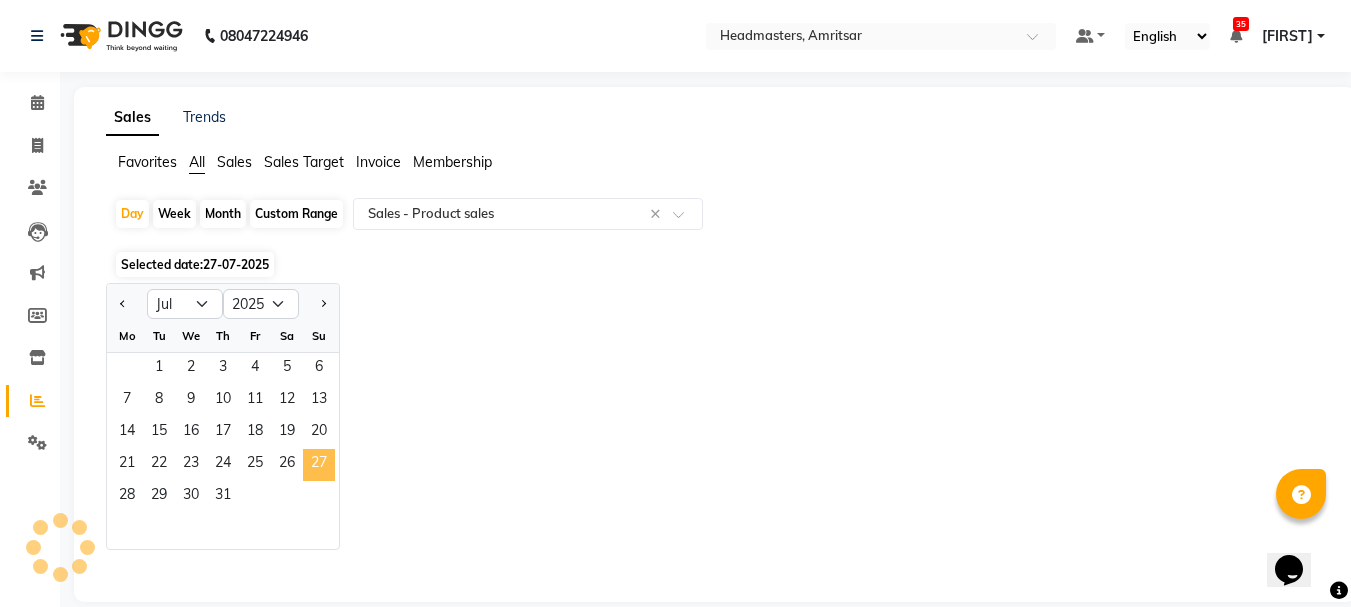 select on "csv" 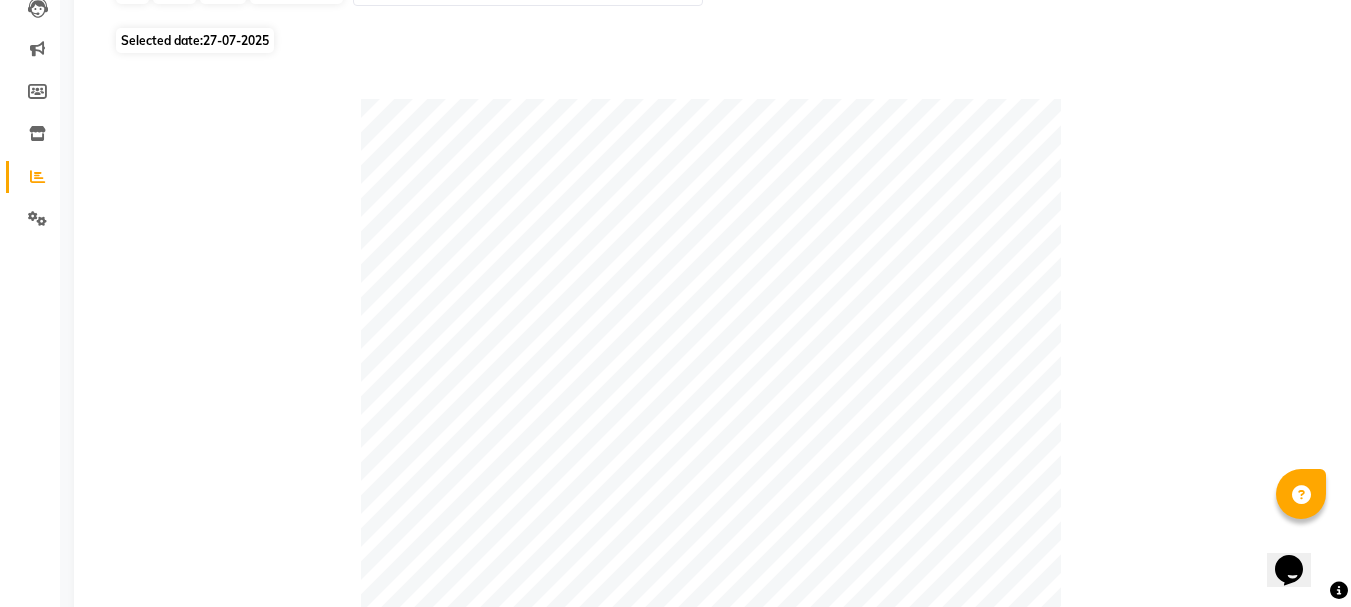 scroll, scrollTop: 0, scrollLeft: 0, axis: both 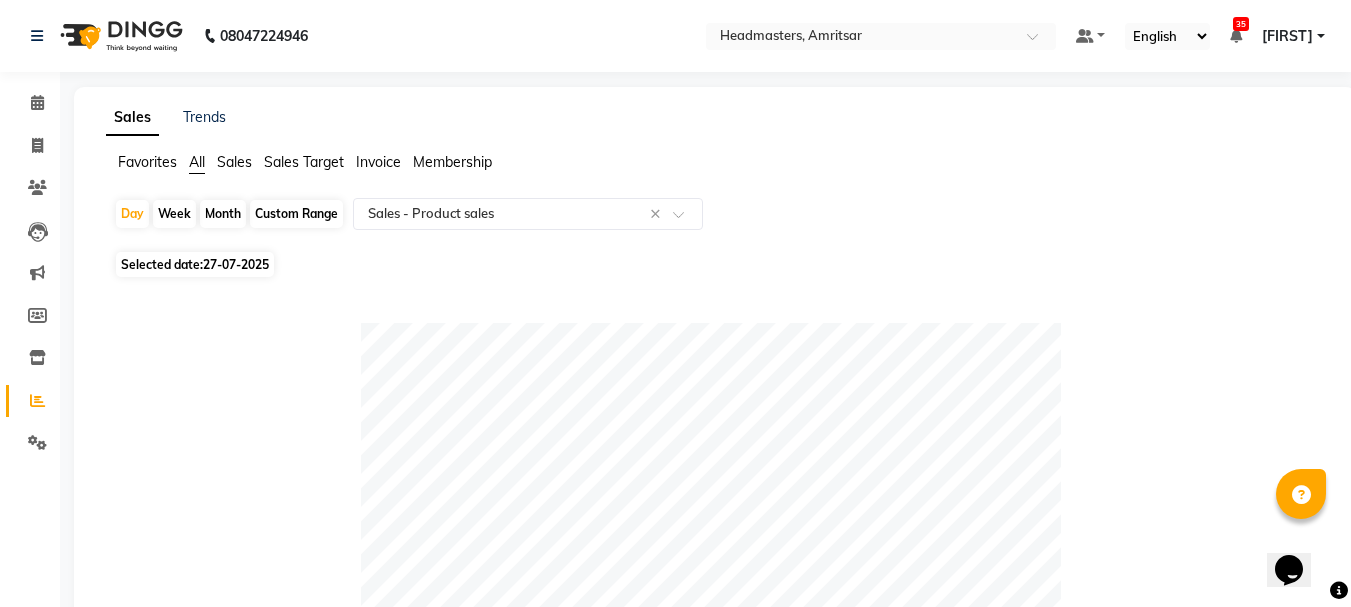 click on "Month" 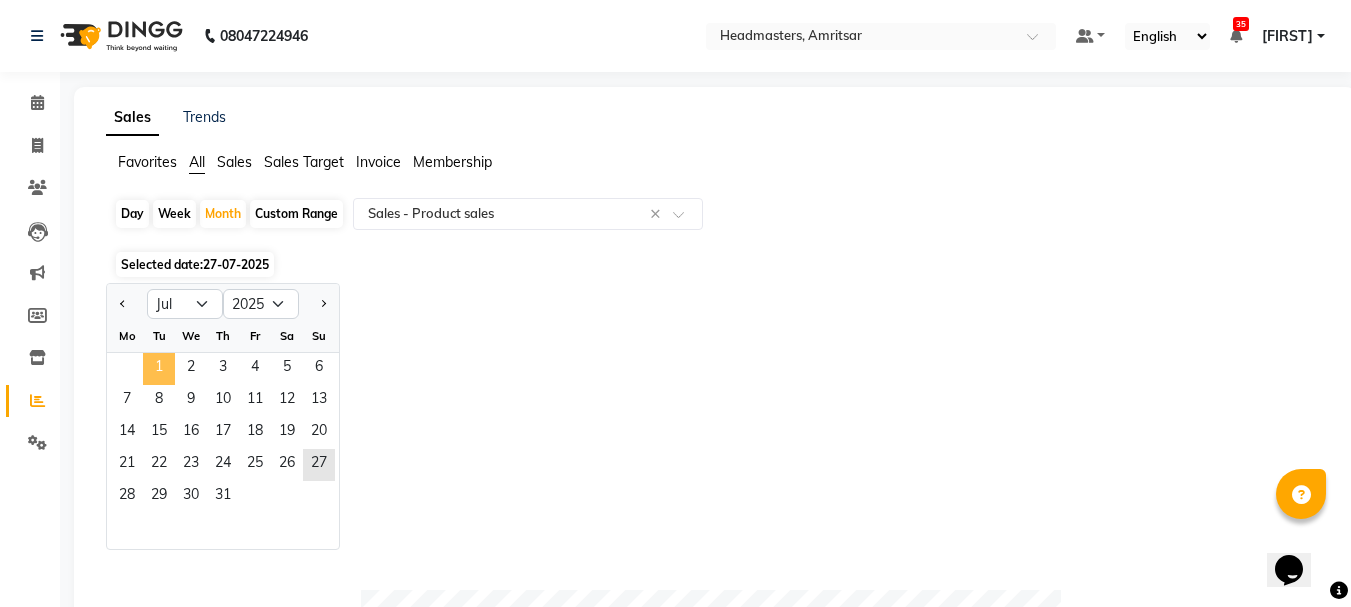 click on "1" 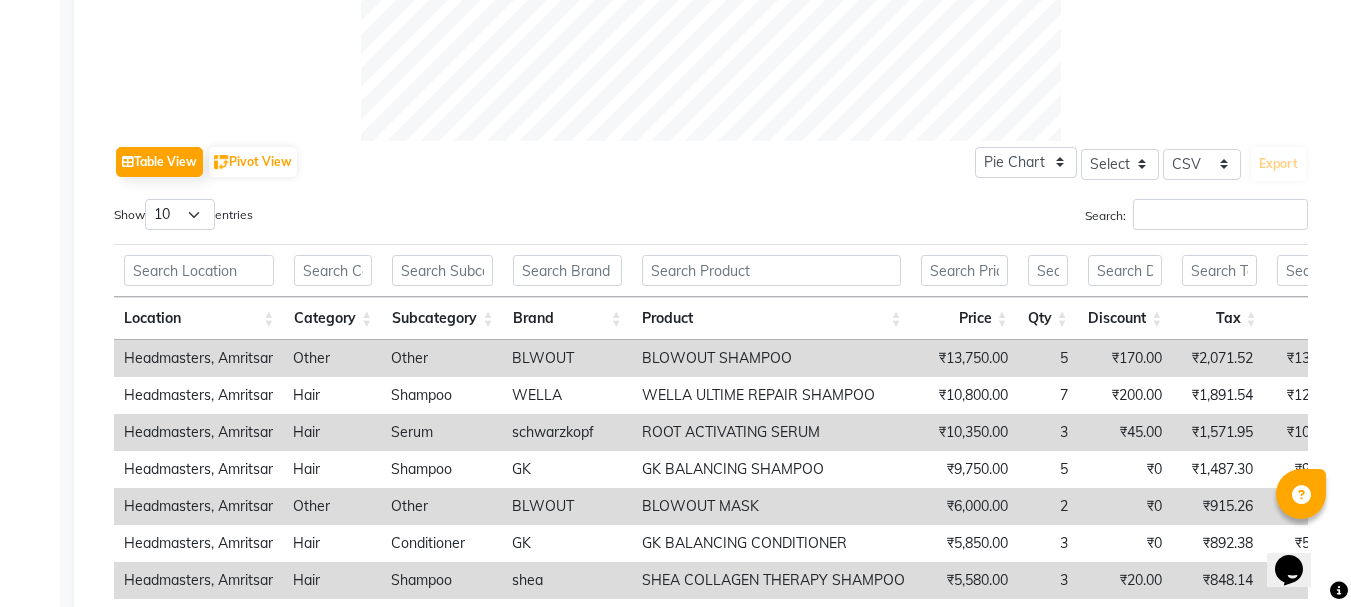 scroll, scrollTop: 900, scrollLeft: 0, axis: vertical 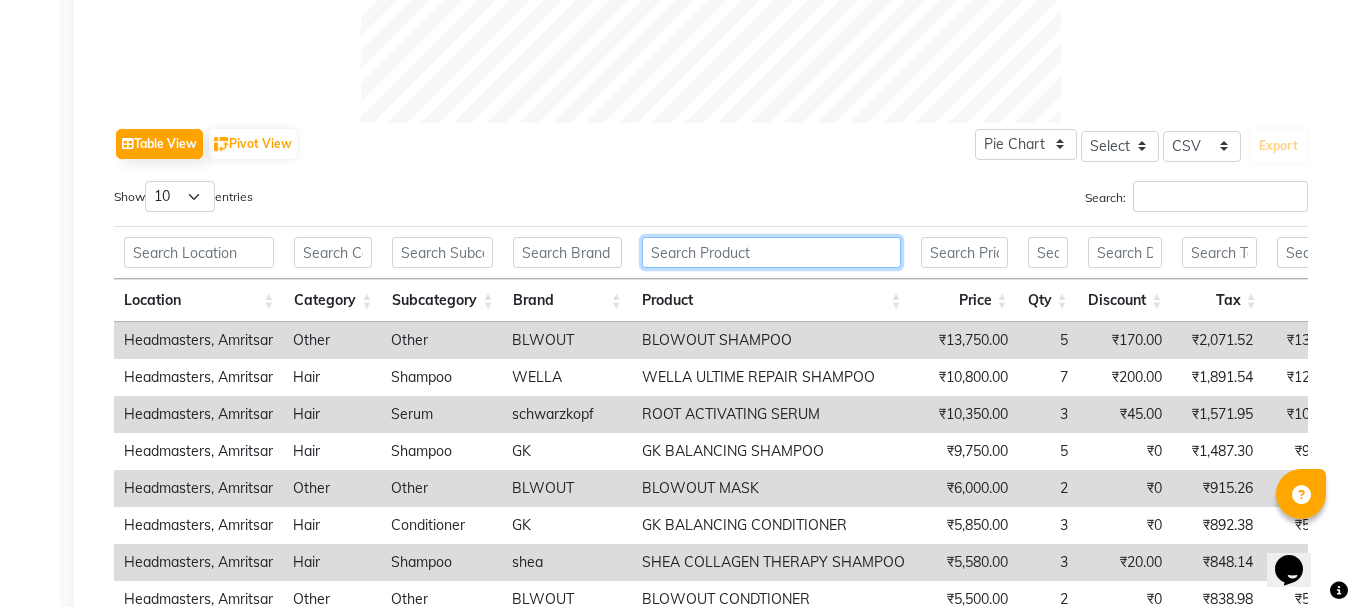 click at bounding box center [772, 252] 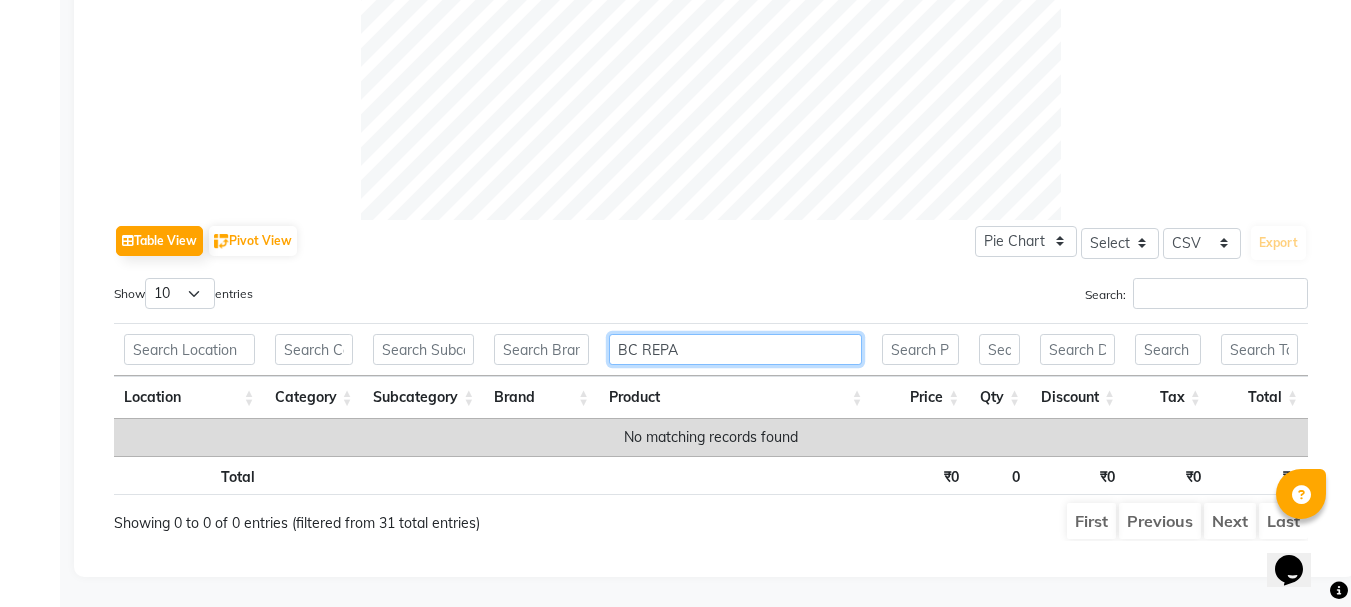 scroll, scrollTop: 818, scrollLeft: 0, axis: vertical 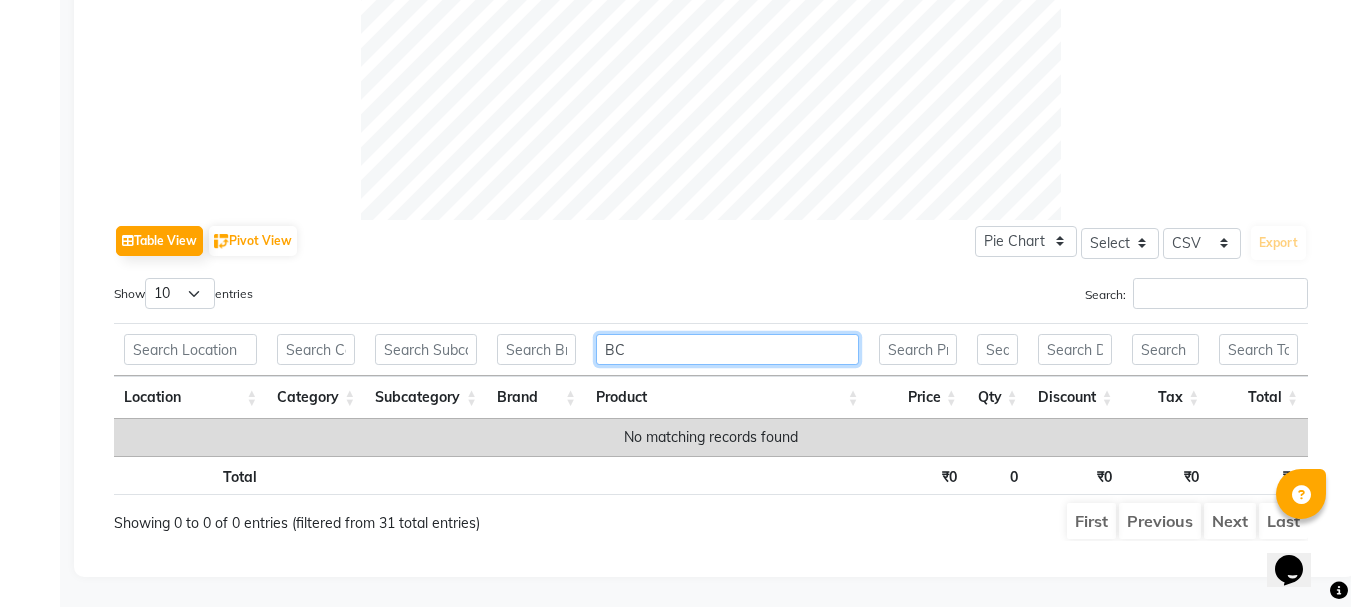 type on "B" 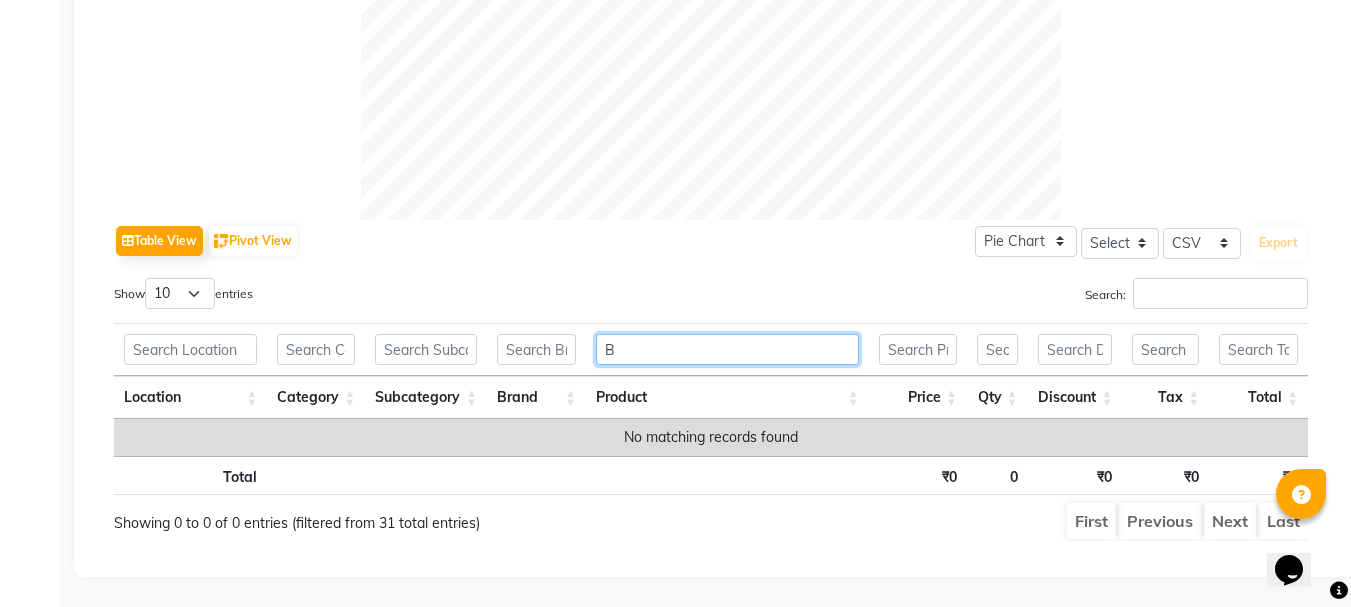type 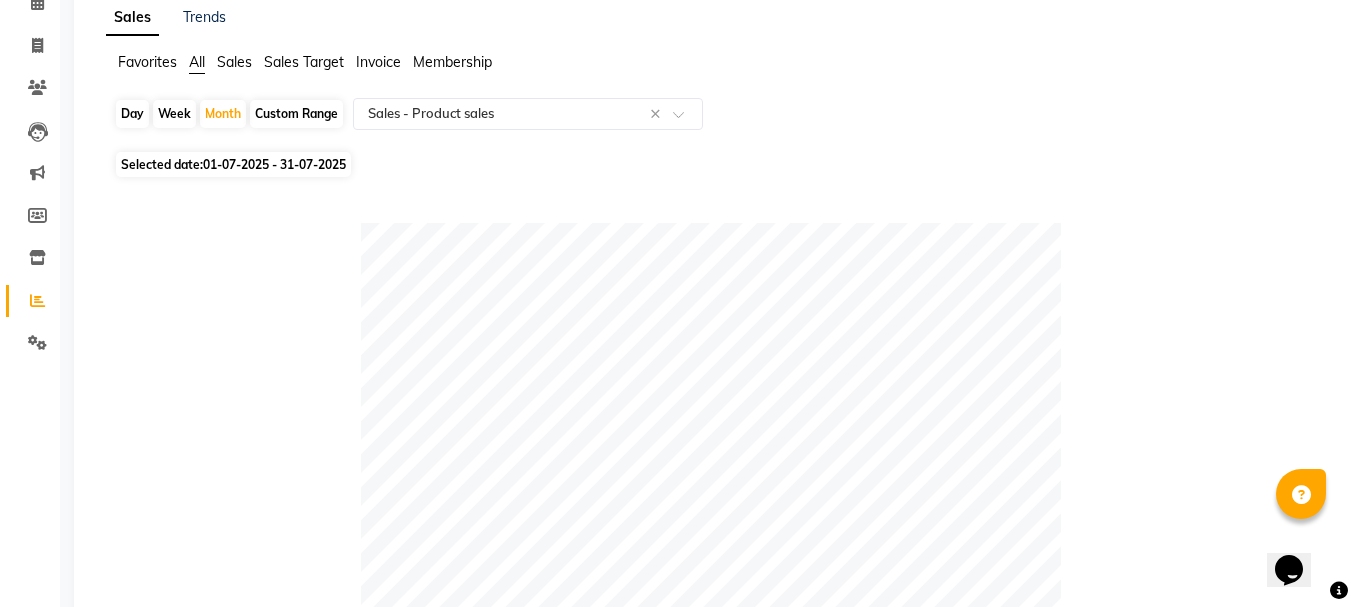 scroll, scrollTop: 0, scrollLeft: 0, axis: both 